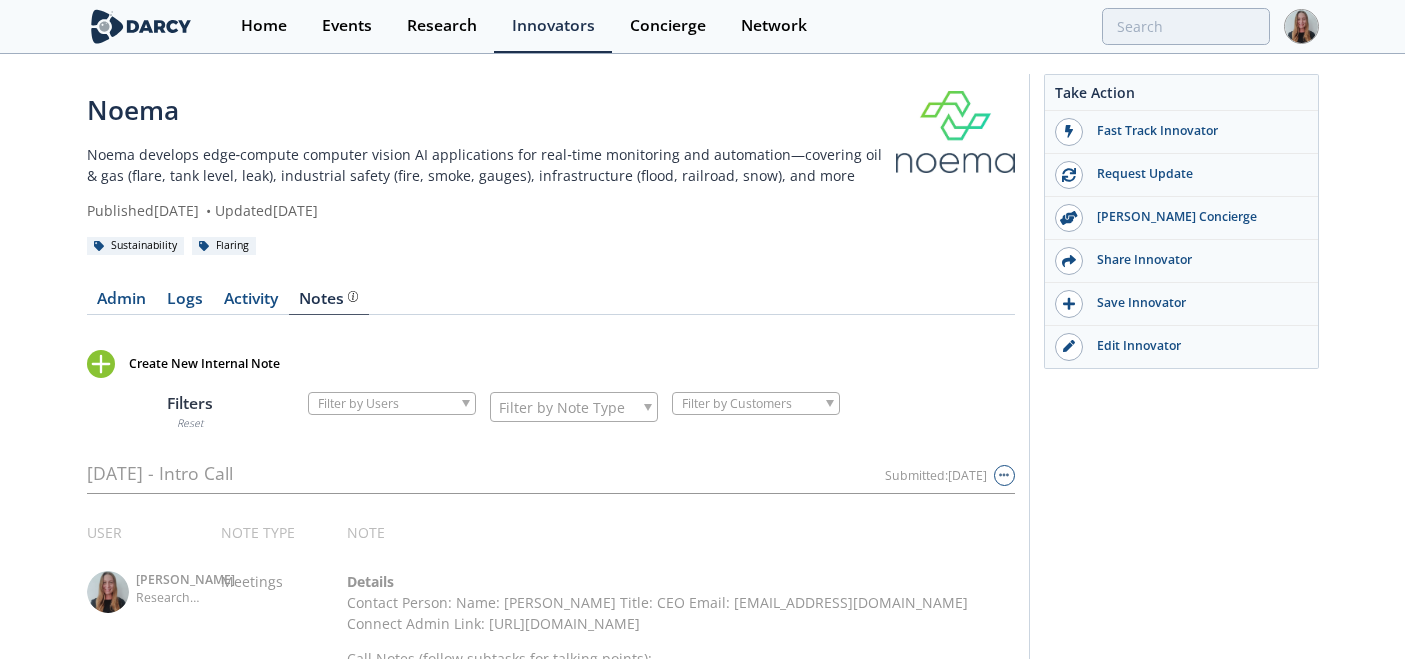 scroll, scrollTop: 0, scrollLeft: 0, axis: both 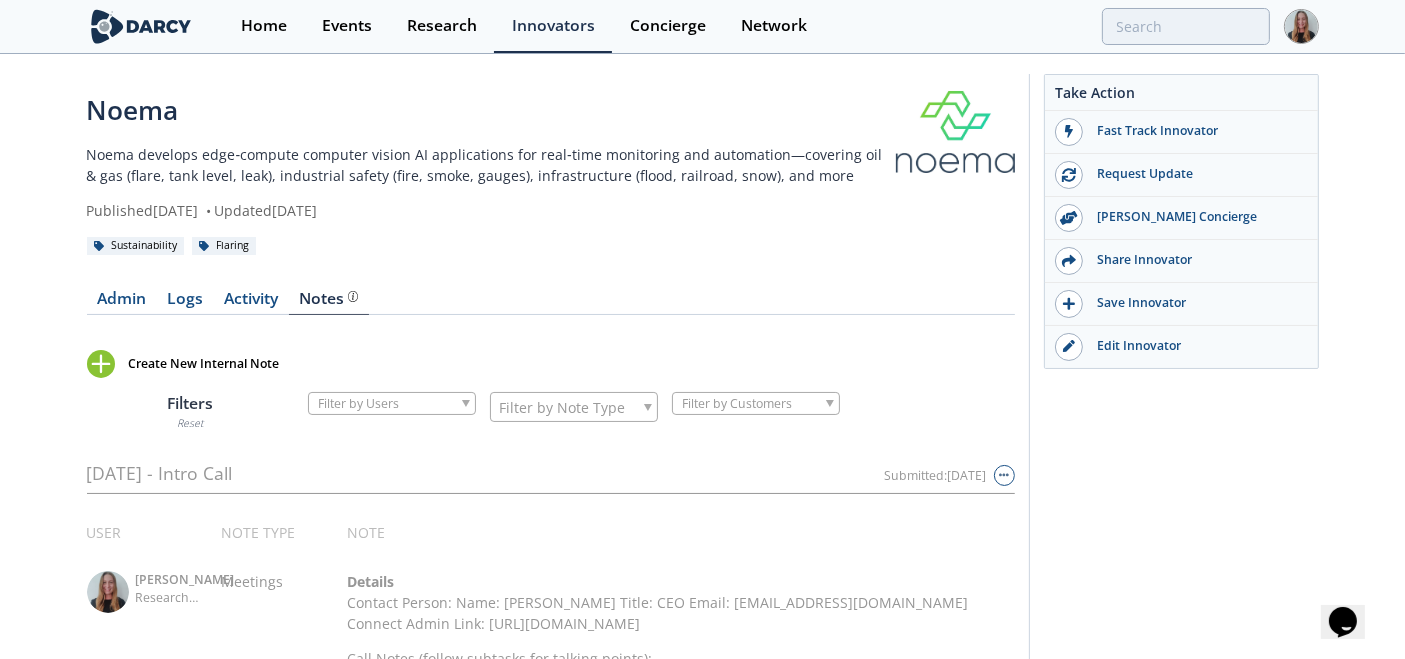 drag, startPoint x: 0, startPoint y: 0, endPoint x: 472, endPoint y: 187, distance: 507.69382 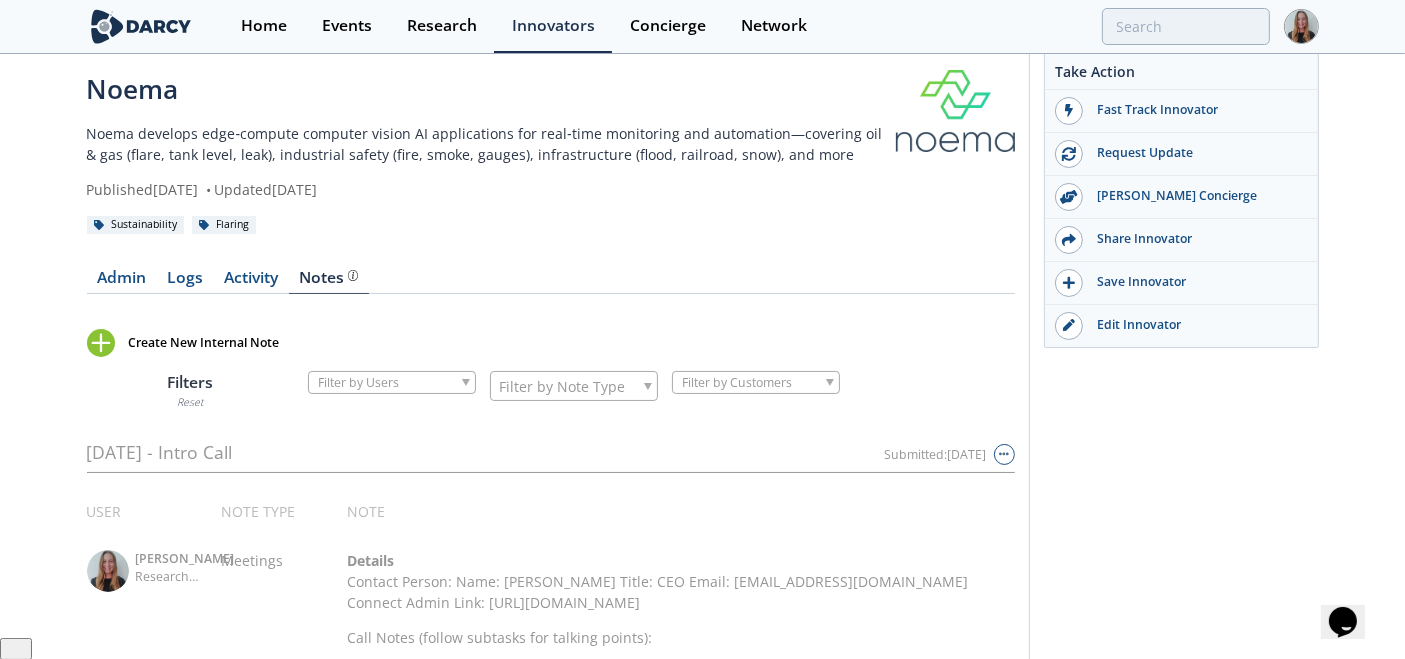scroll, scrollTop: 0, scrollLeft: 0, axis: both 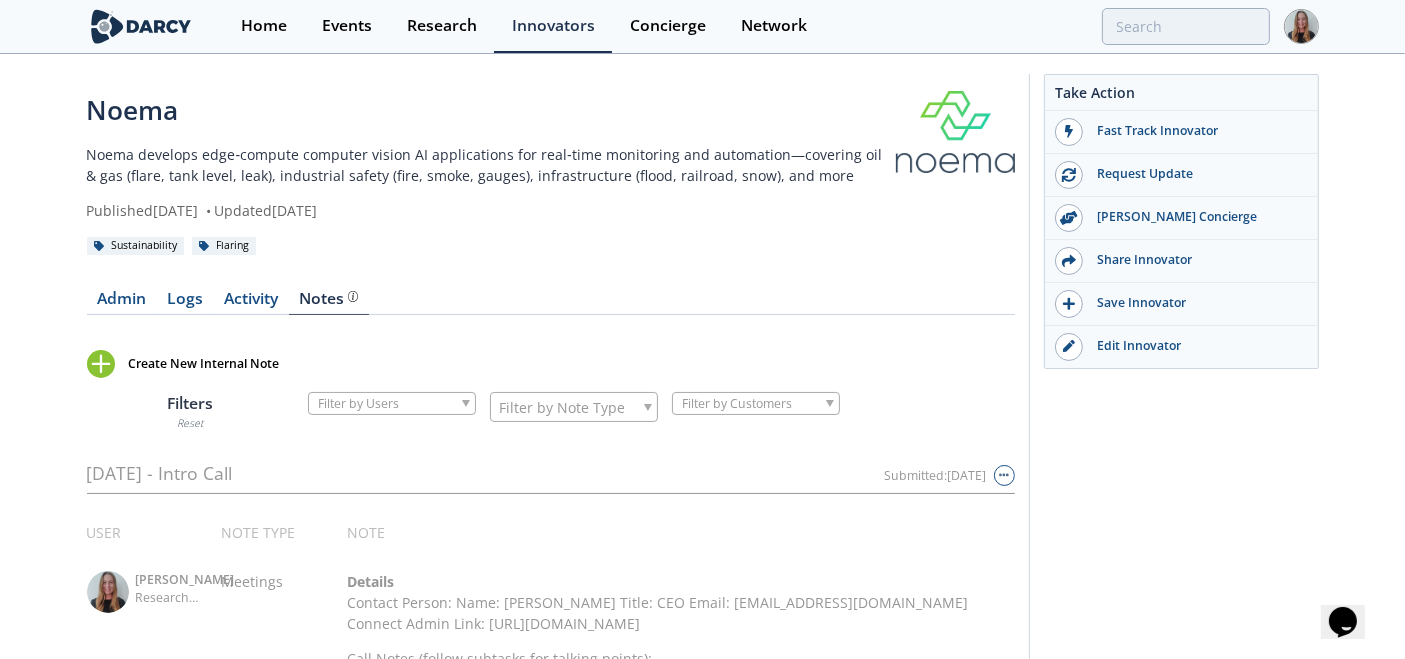 click on "[PERSON_NAME] develops edge‑compute computer vision AI applications for real‑time monitoring and automation—covering oil & gas (flare, tank level, leak), industrial safety (fire, smoke, gauges), infrastructure (flood, railroad, snow), and more
Published  [DATE]
•
Updated  [DATE]
Sustainability
Flaring" at bounding box center [551, 173] 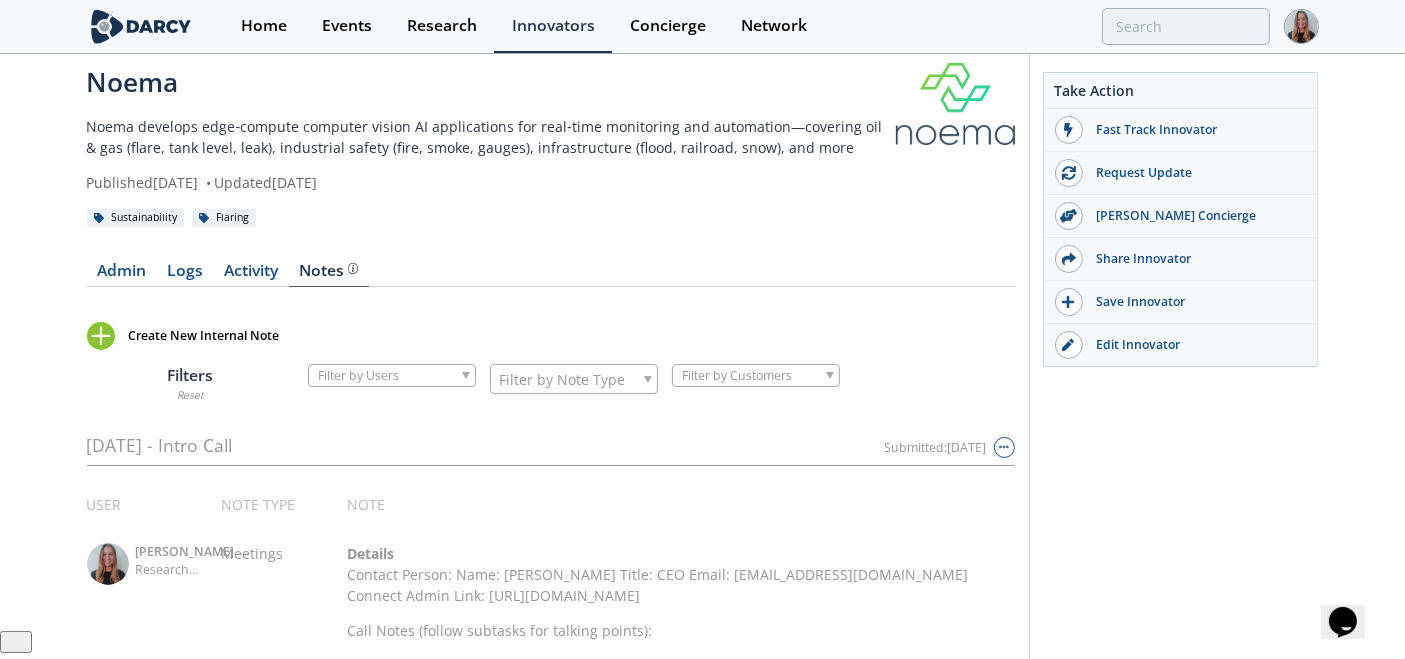 scroll, scrollTop: 30, scrollLeft: 0, axis: vertical 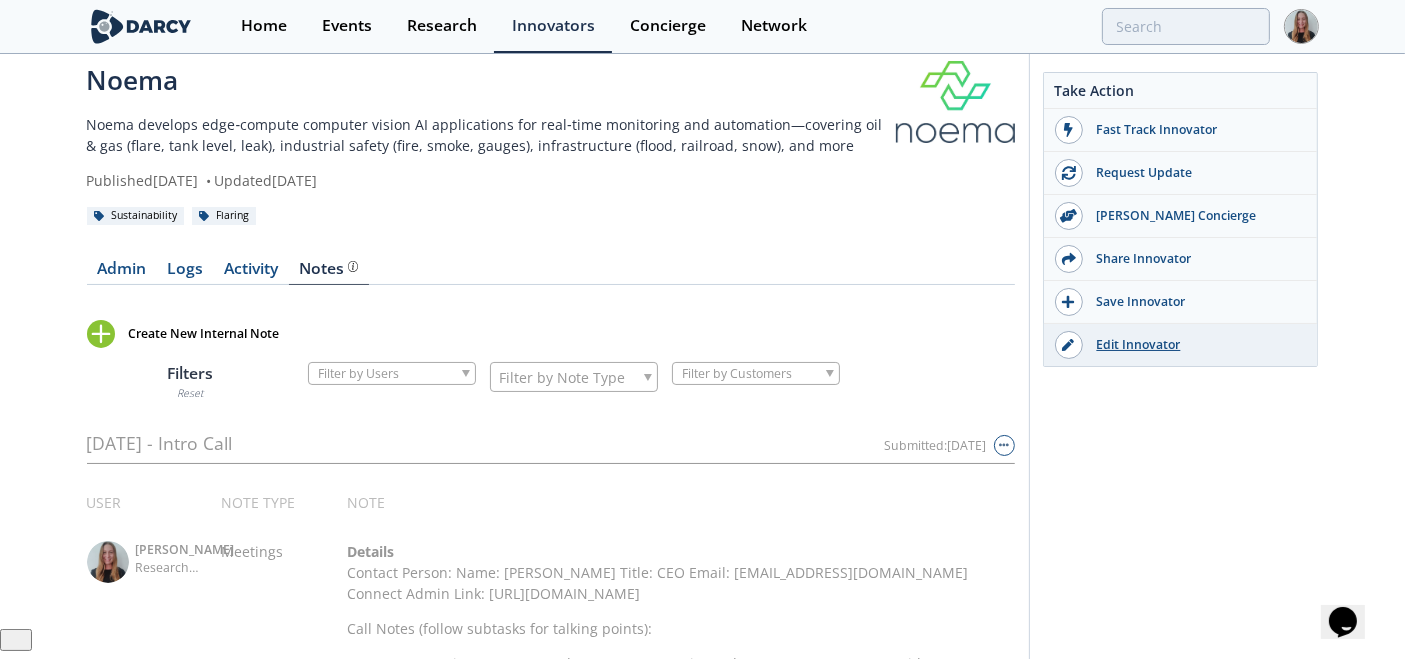 click on "Edit Innovator" at bounding box center [1195, 345] 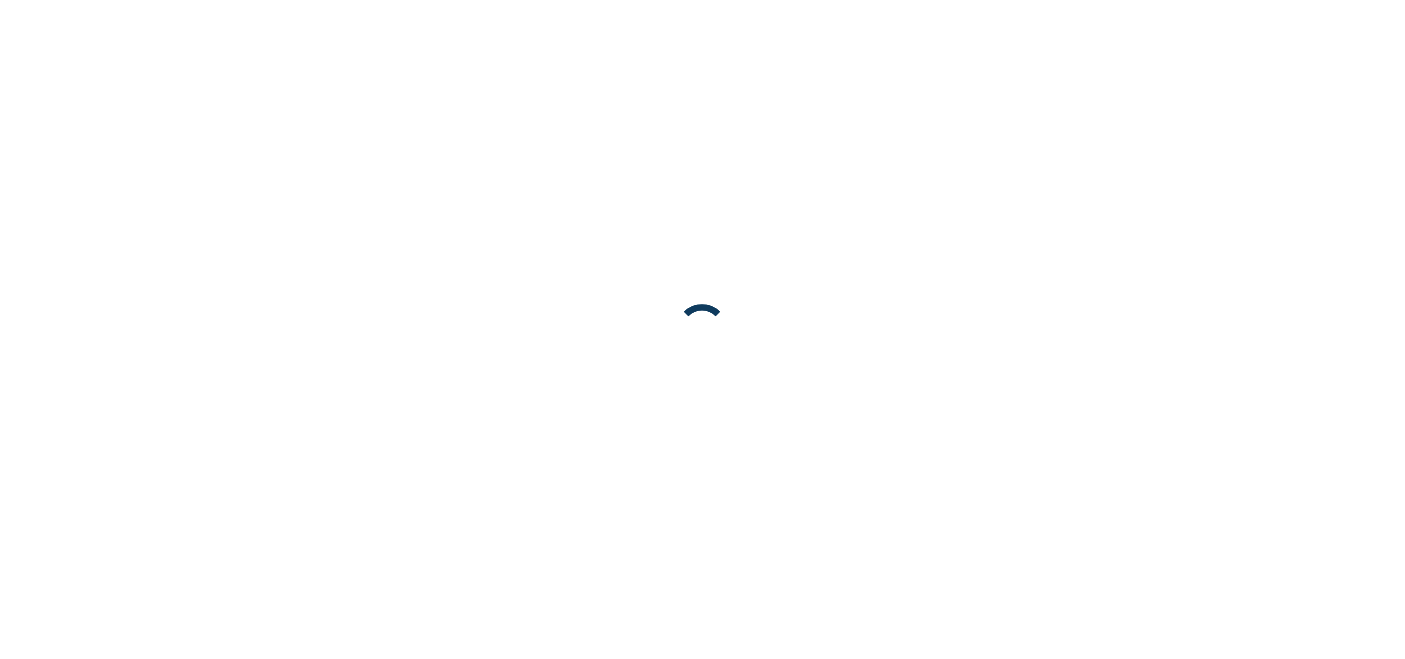 scroll, scrollTop: 0, scrollLeft: 0, axis: both 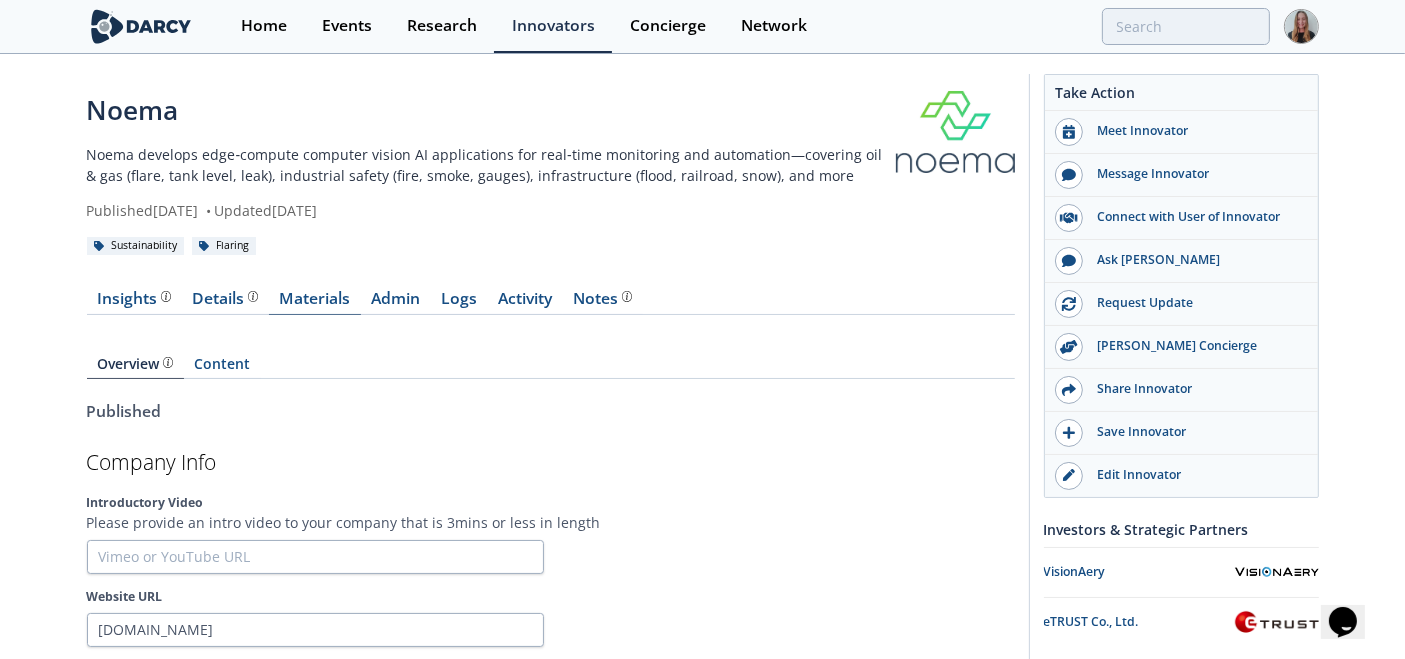 click on "Materials" at bounding box center (315, 303) 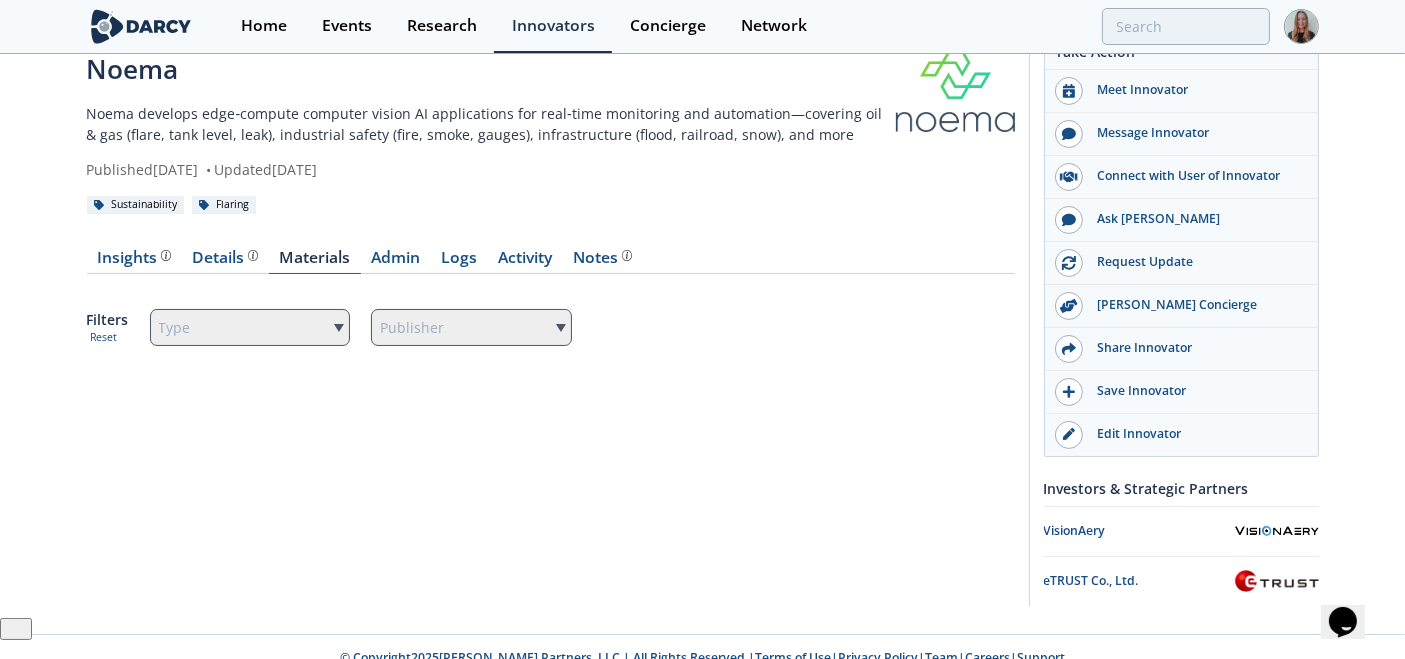 scroll, scrollTop: 58, scrollLeft: 0, axis: vertical 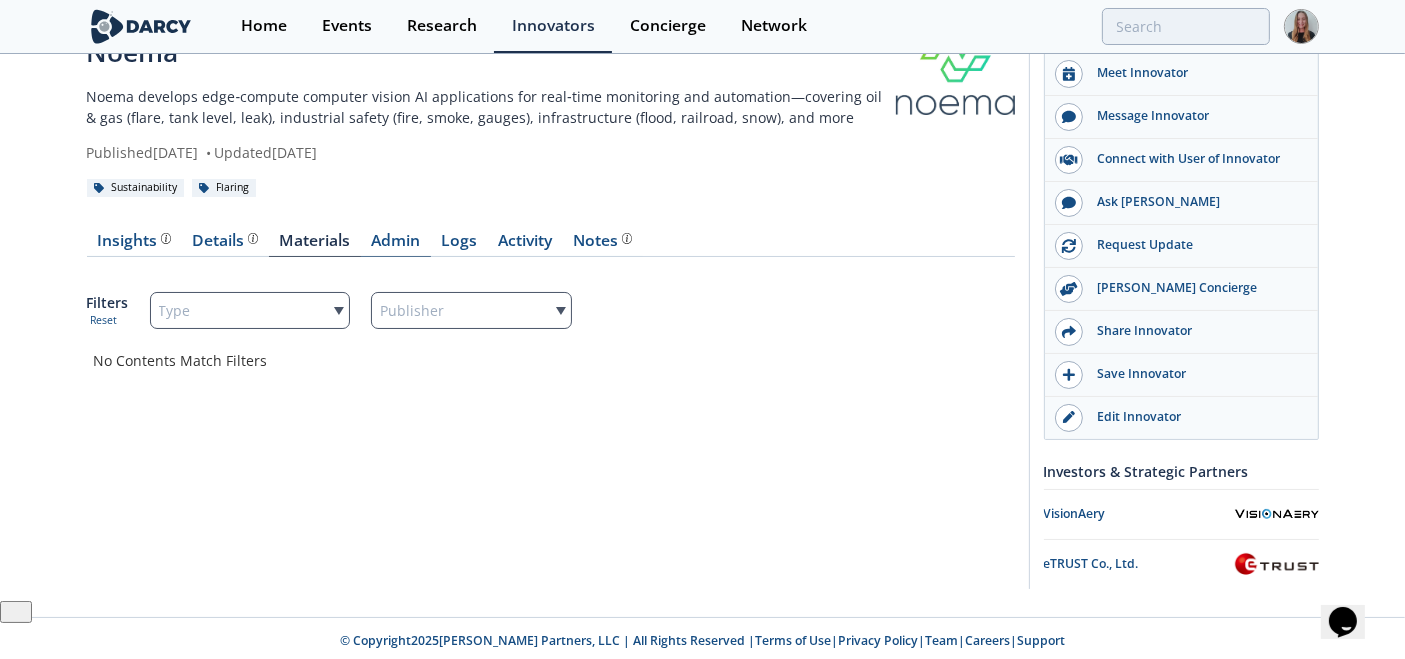 click on "Admin" at bounding box center (396, 245) 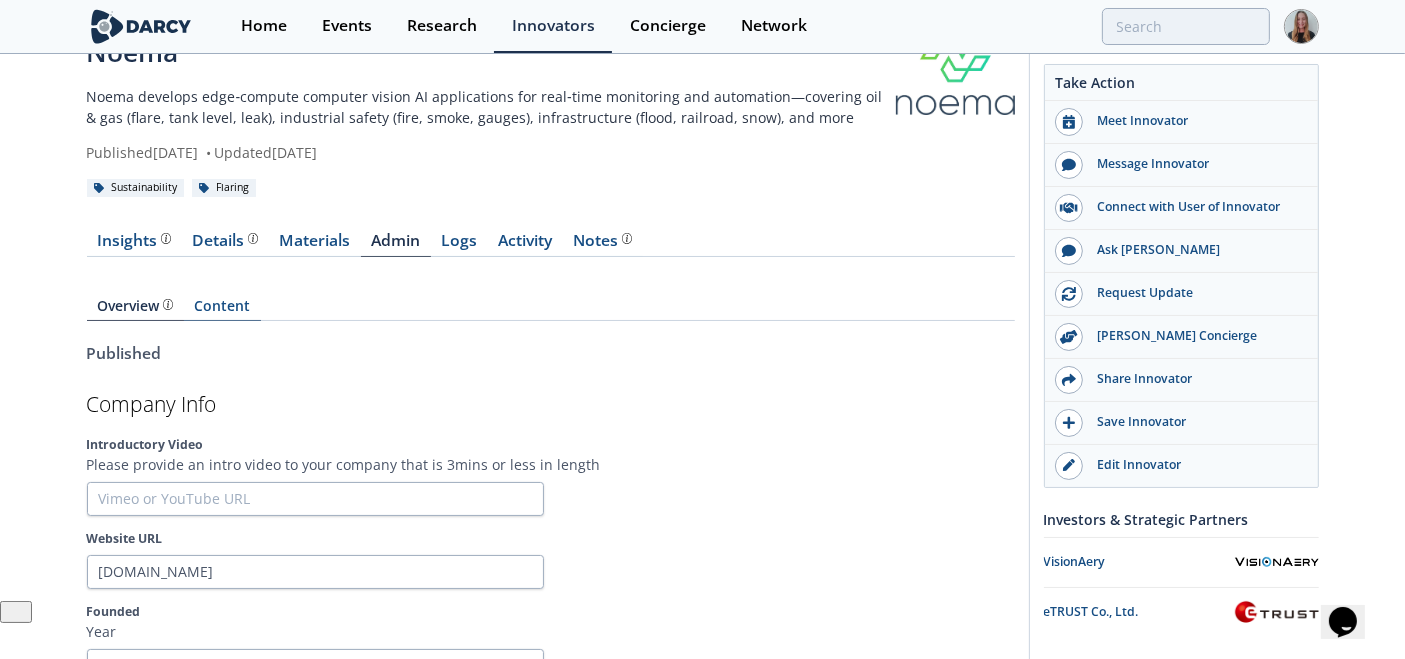click on "Content" at bounding box center (222, 310) 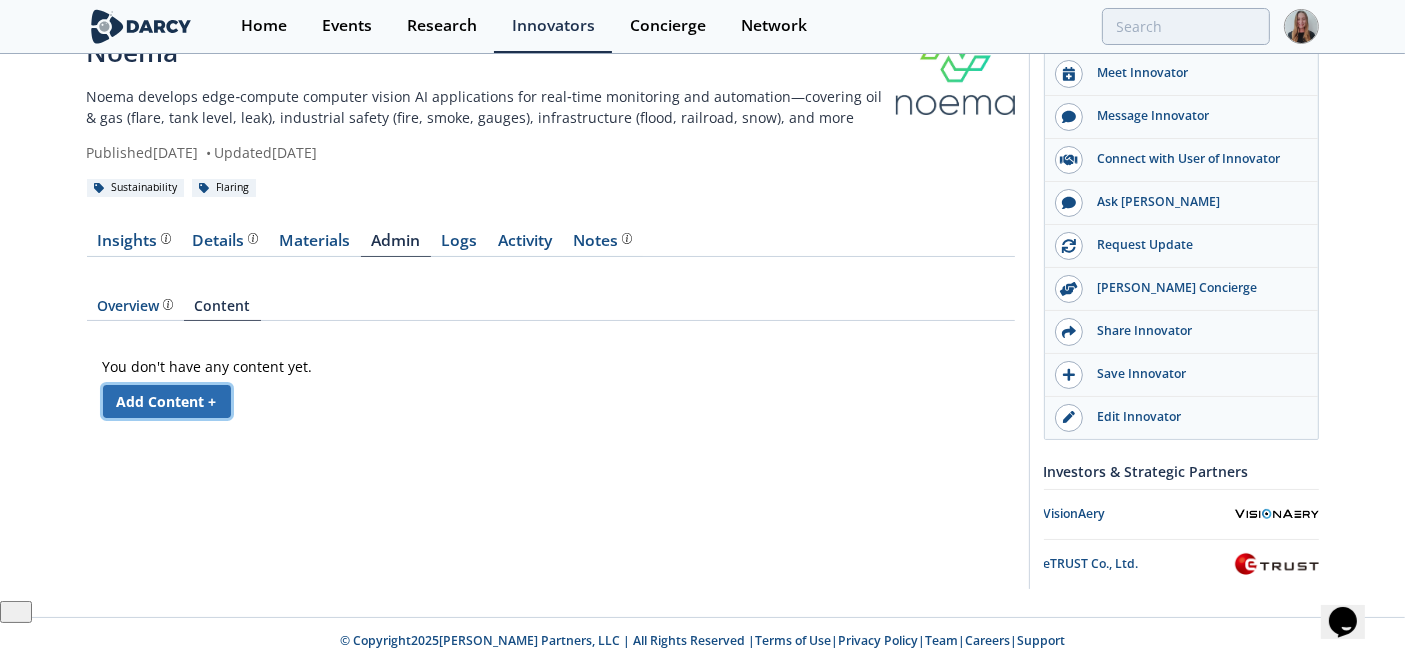 click on "Add Content +" at bounding box center [167, 401] 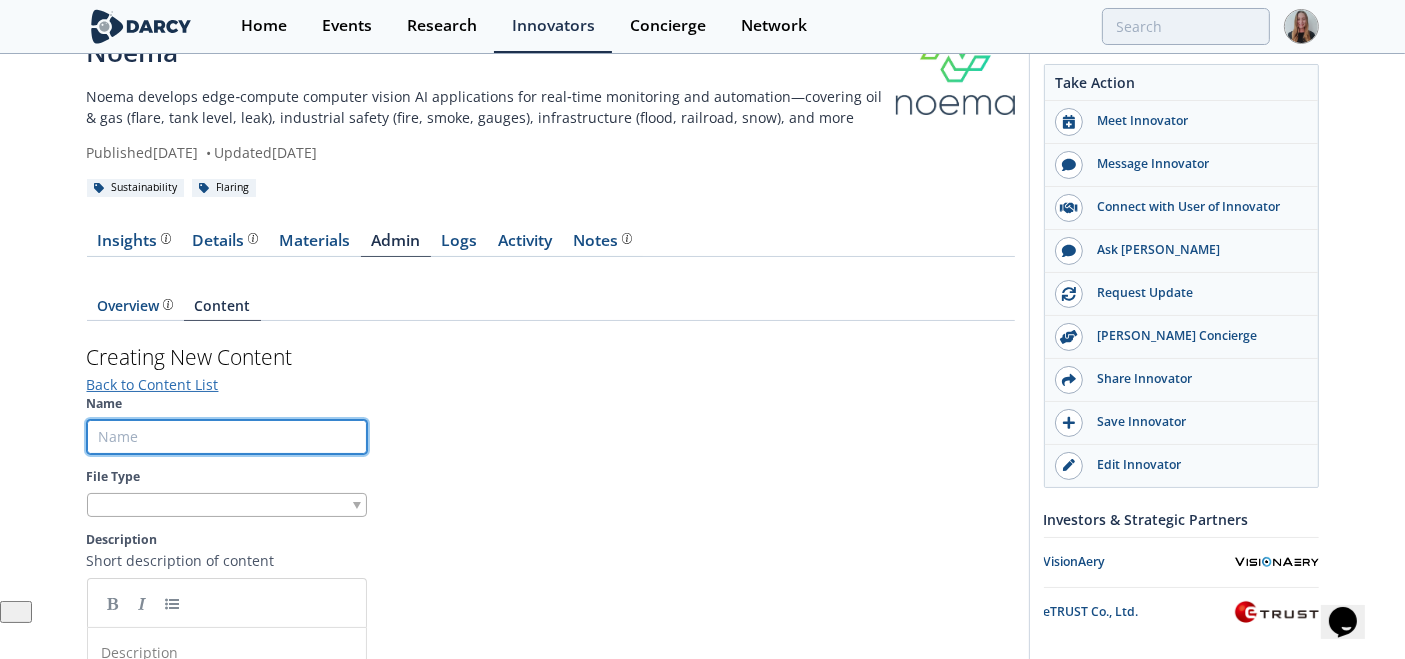 click on "Name" at bounding box center [227, 437] 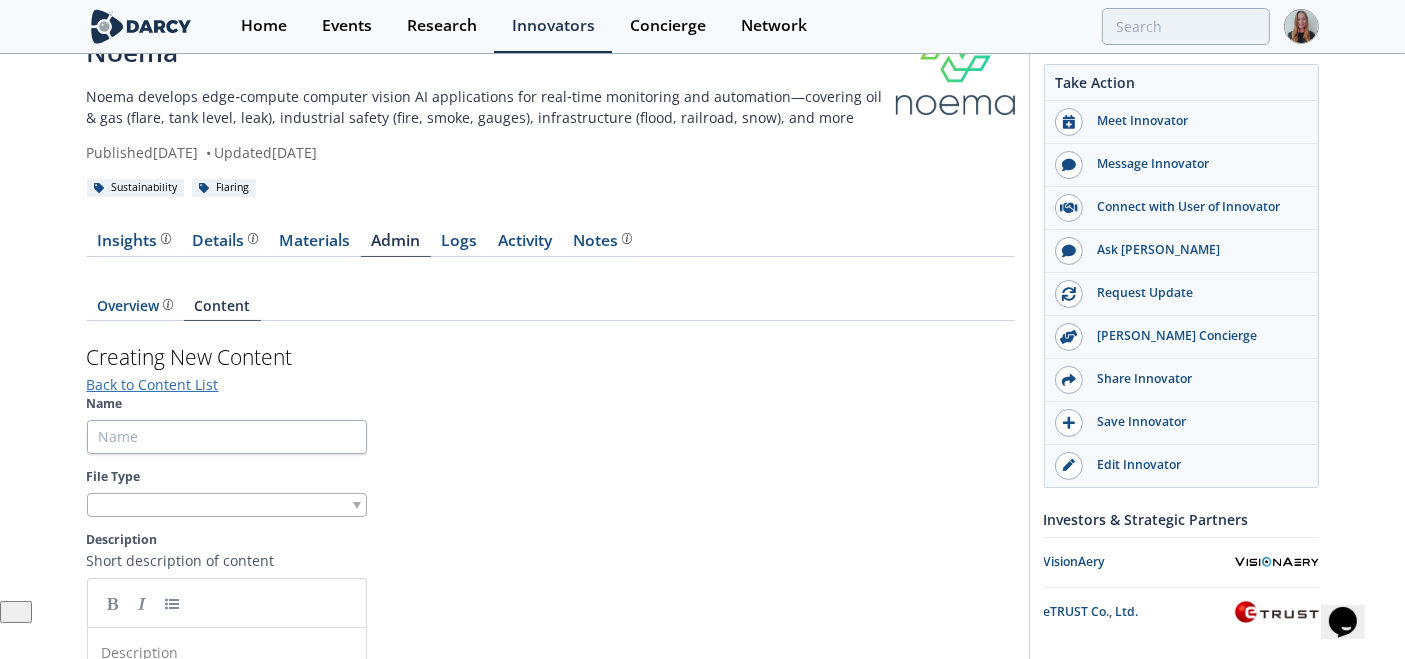 click at bounding box center (227, 505) 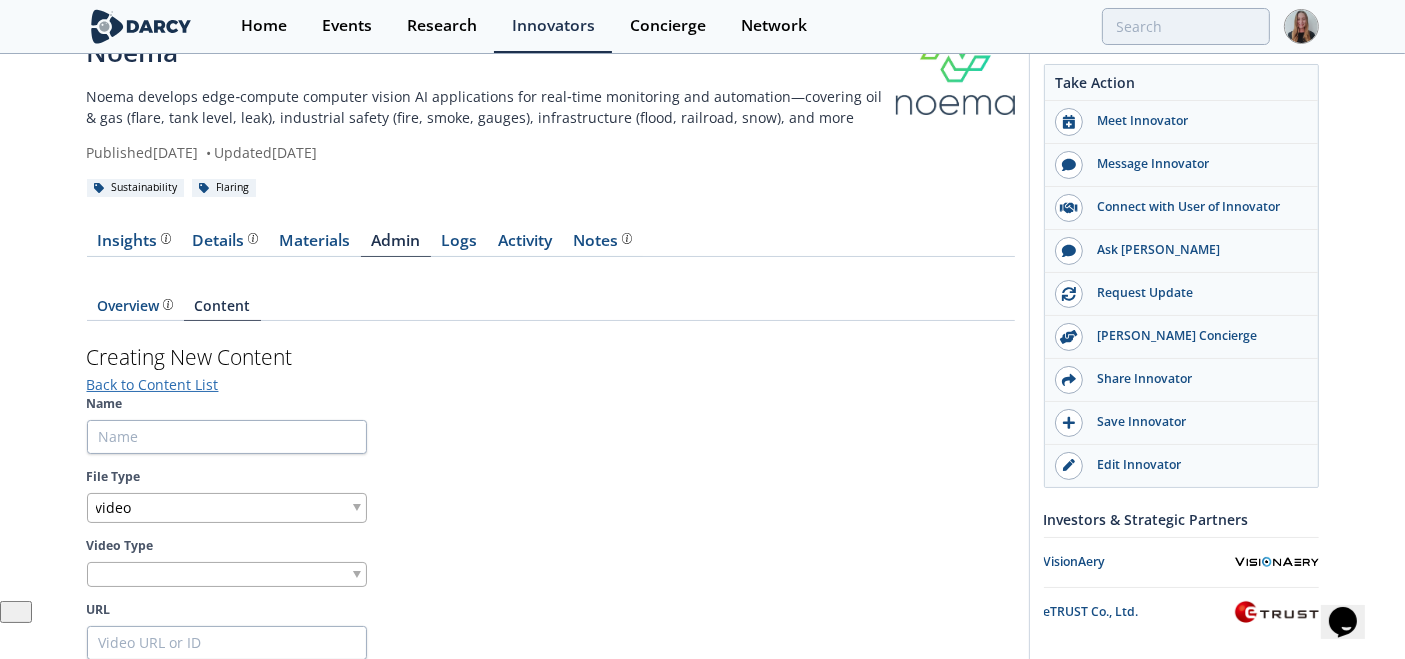 click at bounding box center [227, 574] 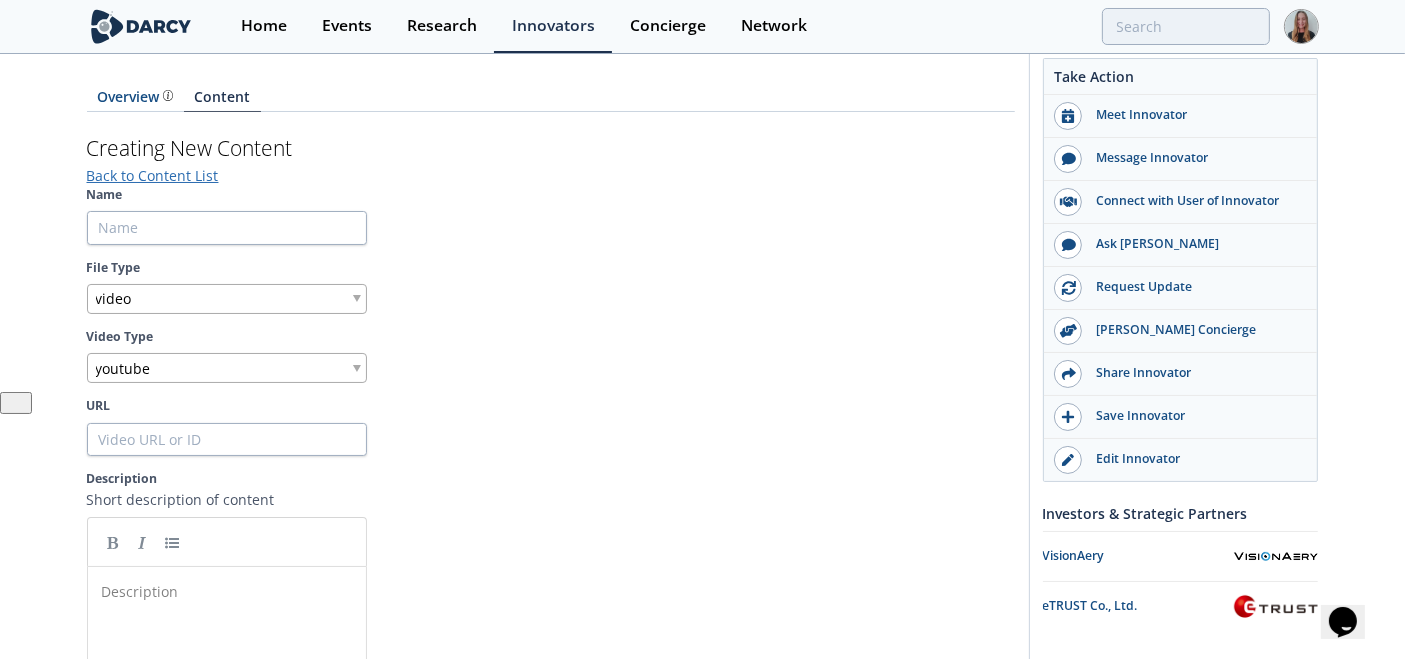scroll, scrollTop: 377, scrollLeft: 0, axis: vertical 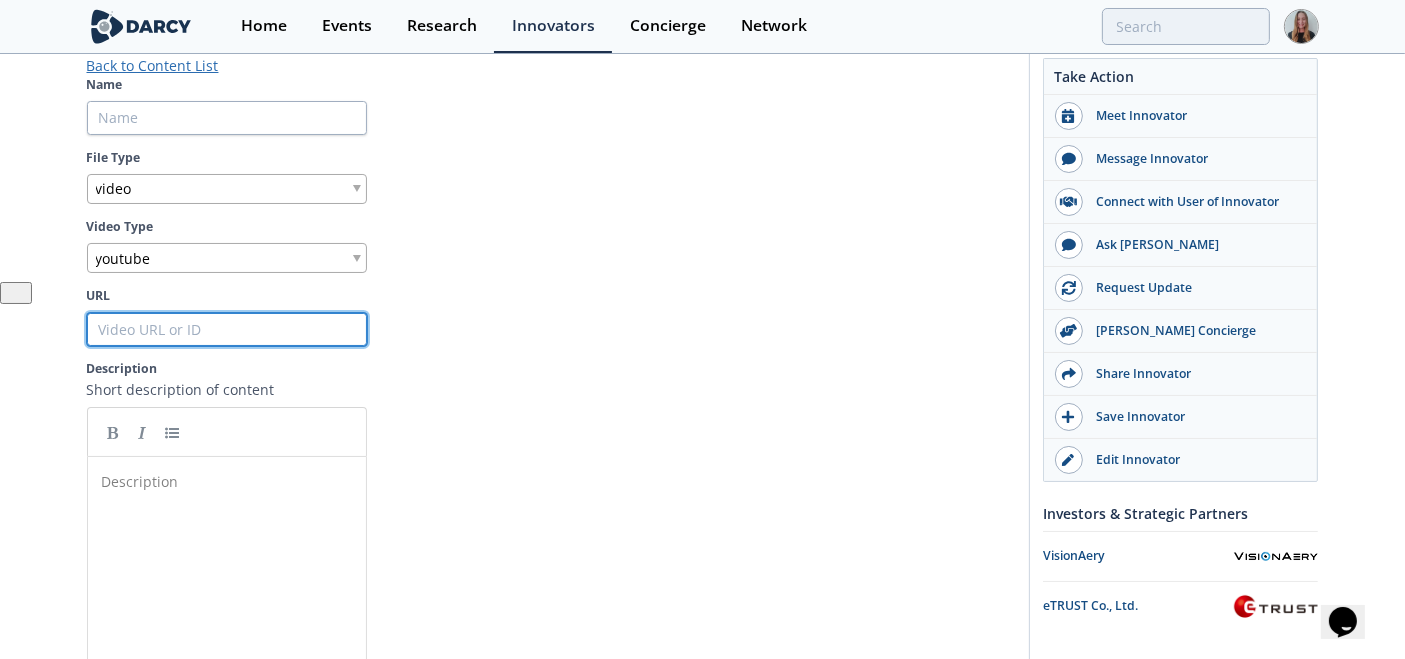 click on "URL" at bounding box center [227, 330] 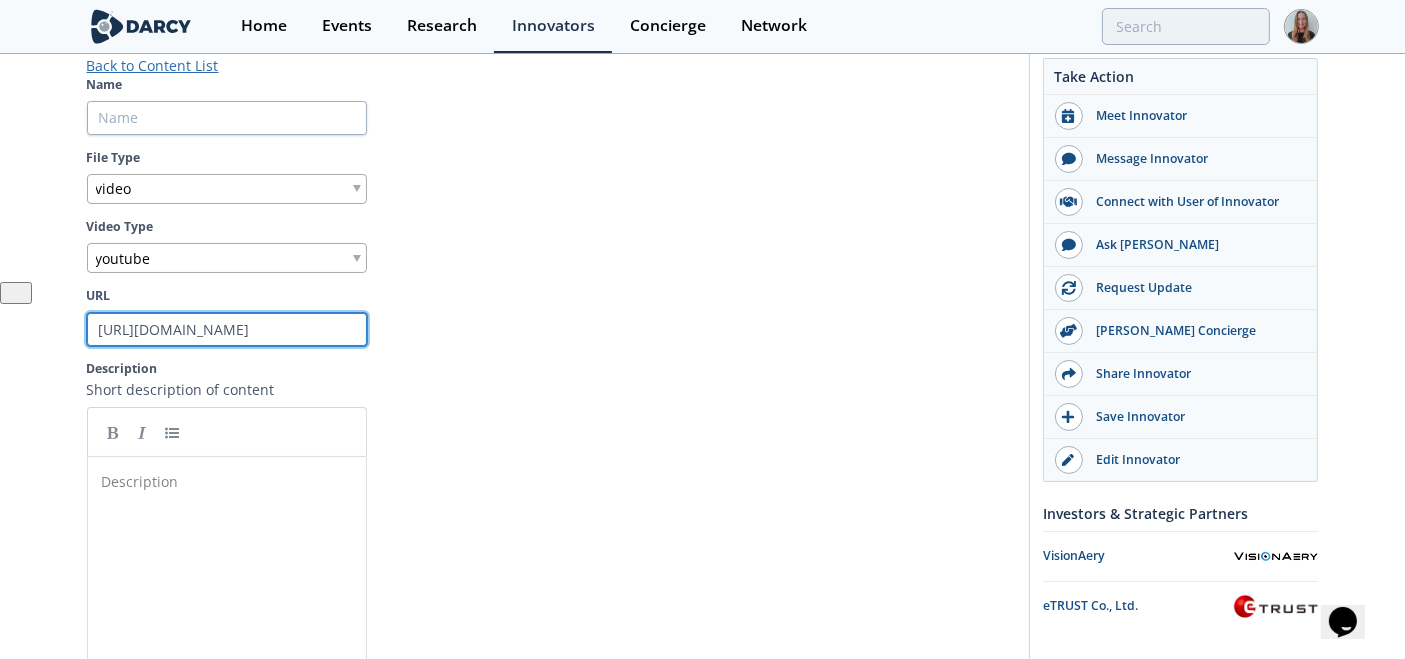 scroll, scrollTop: 0, scrollLeft: 66, axis: horizontal 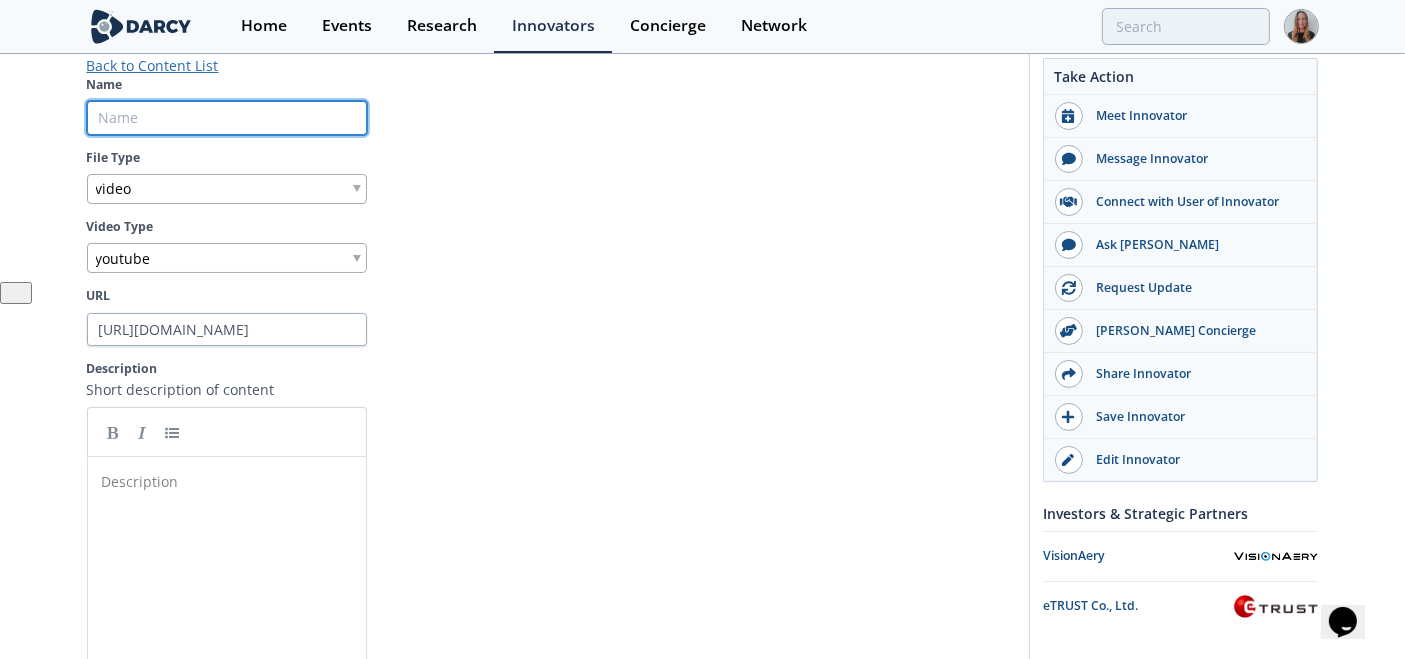 click on "Name" at bounding box center (227, 118) 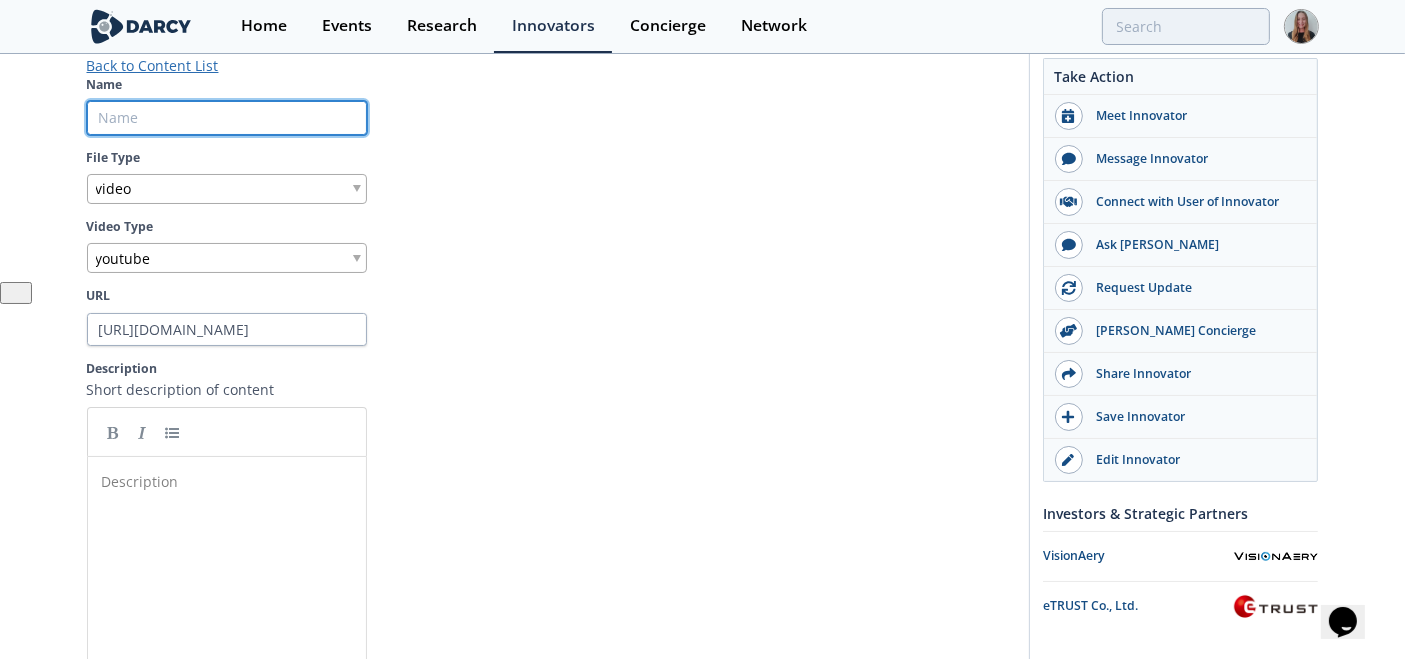 click on "Name" at bounding box center [227, 118] 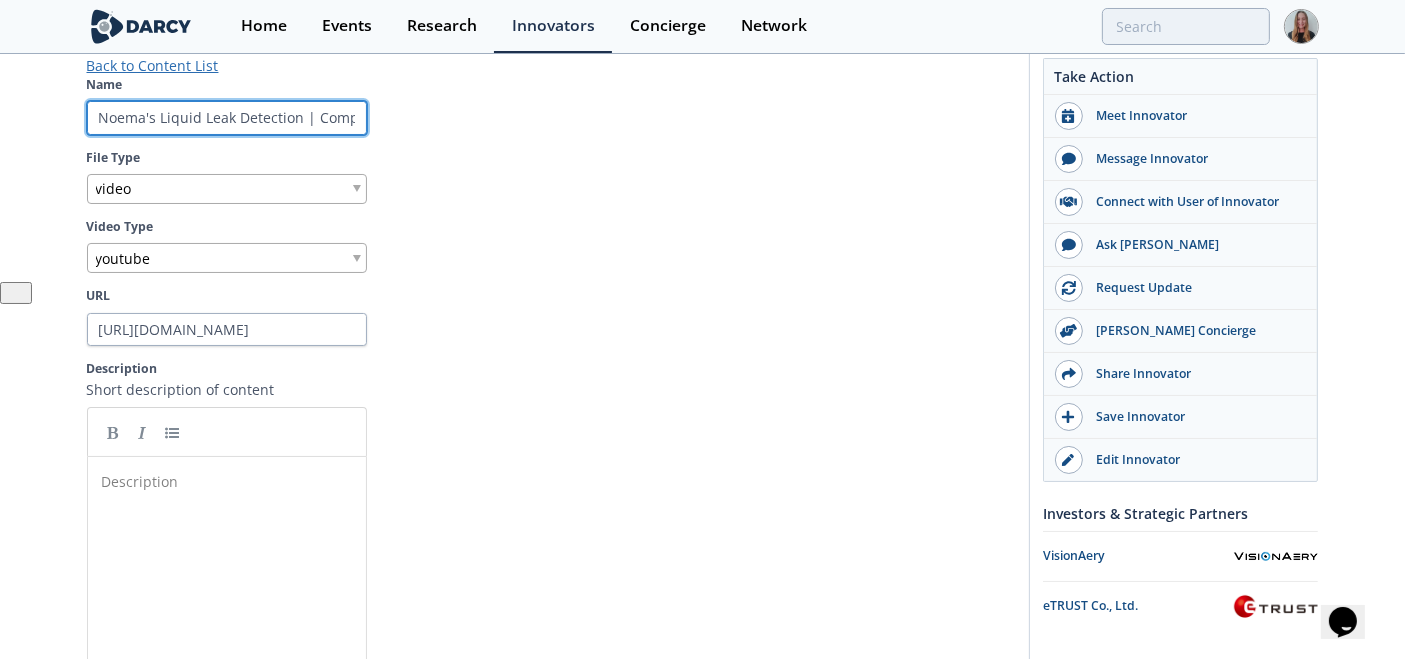 scroll, scrollTop: 0, scrollLeft: 143, axis: horizontal 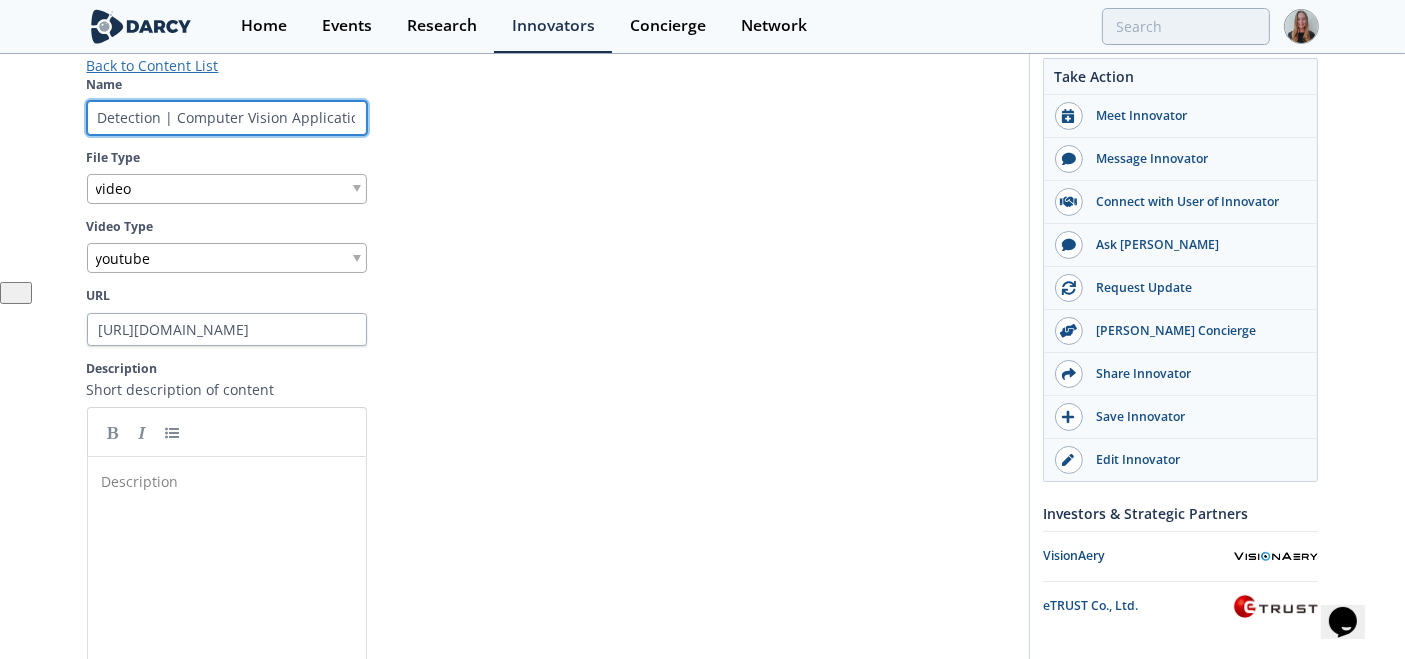 type on "Noema's Liquid Leak Detection | Computer Vision Application" 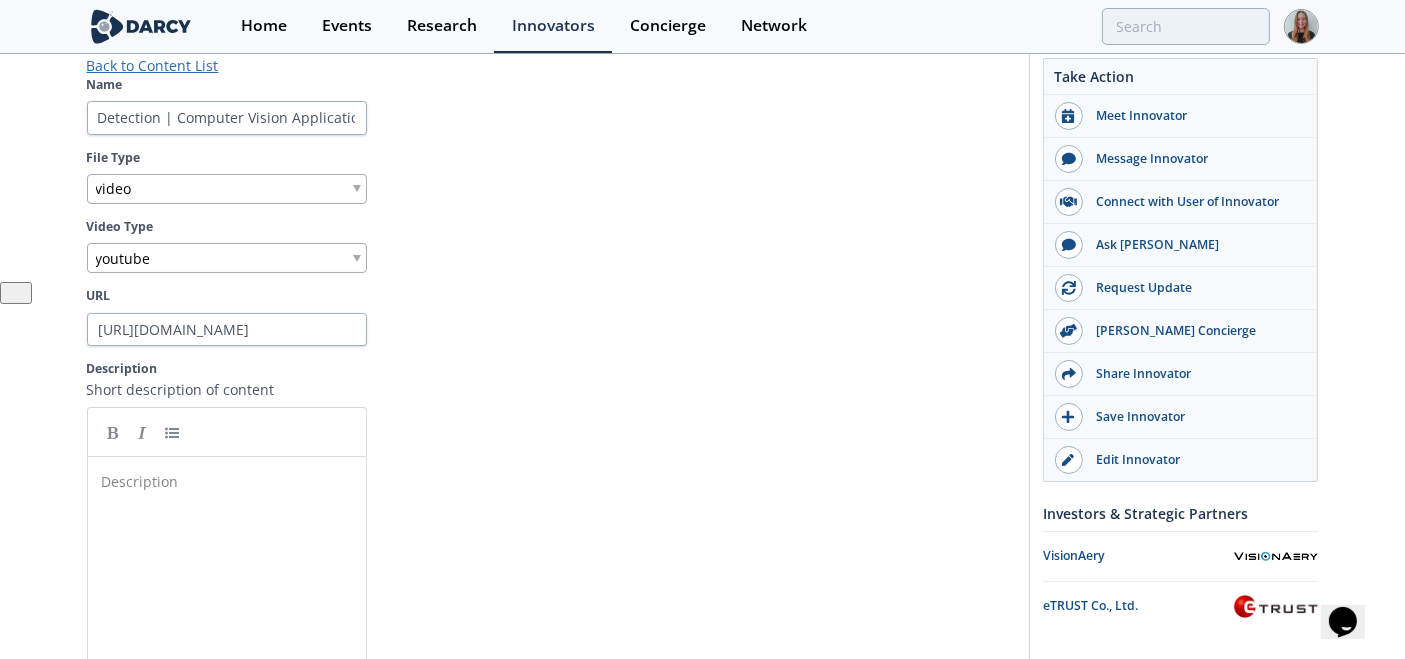 scroll, scrollTop: 0, scrollLeft: 0, axis: both 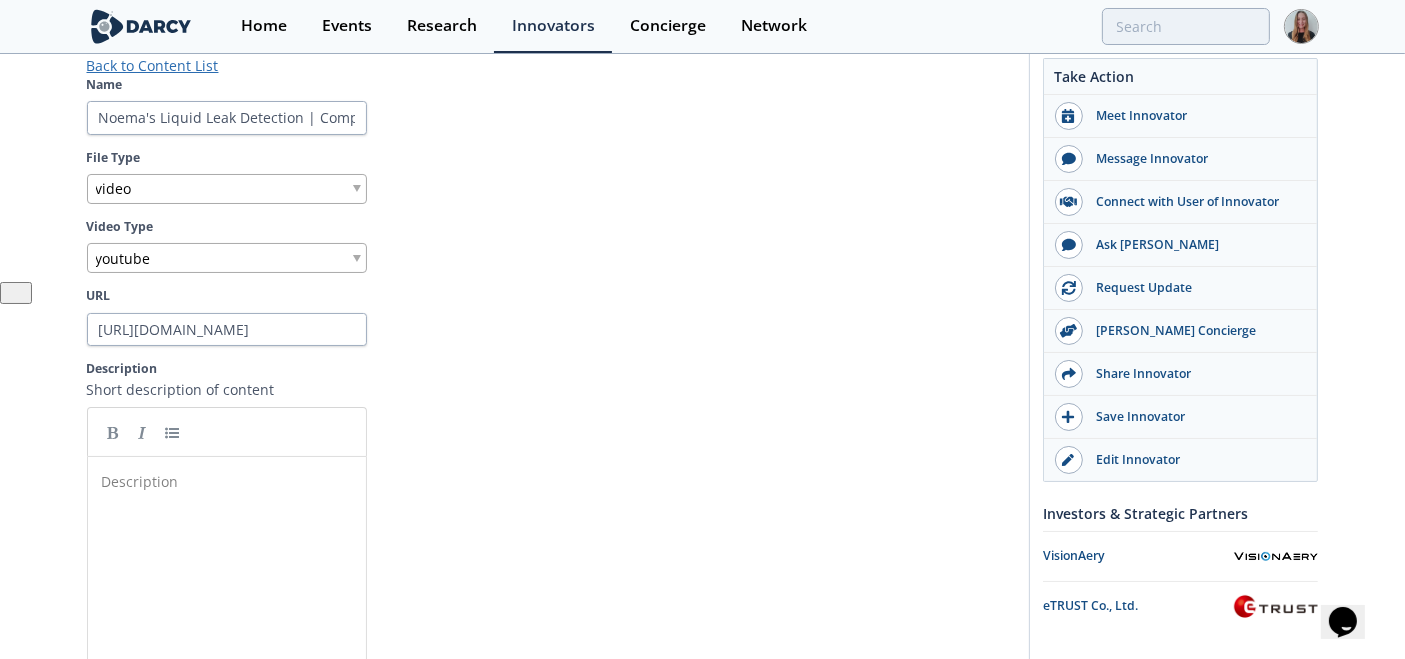 click on "Description   ​" at bounding box center [242, 632] 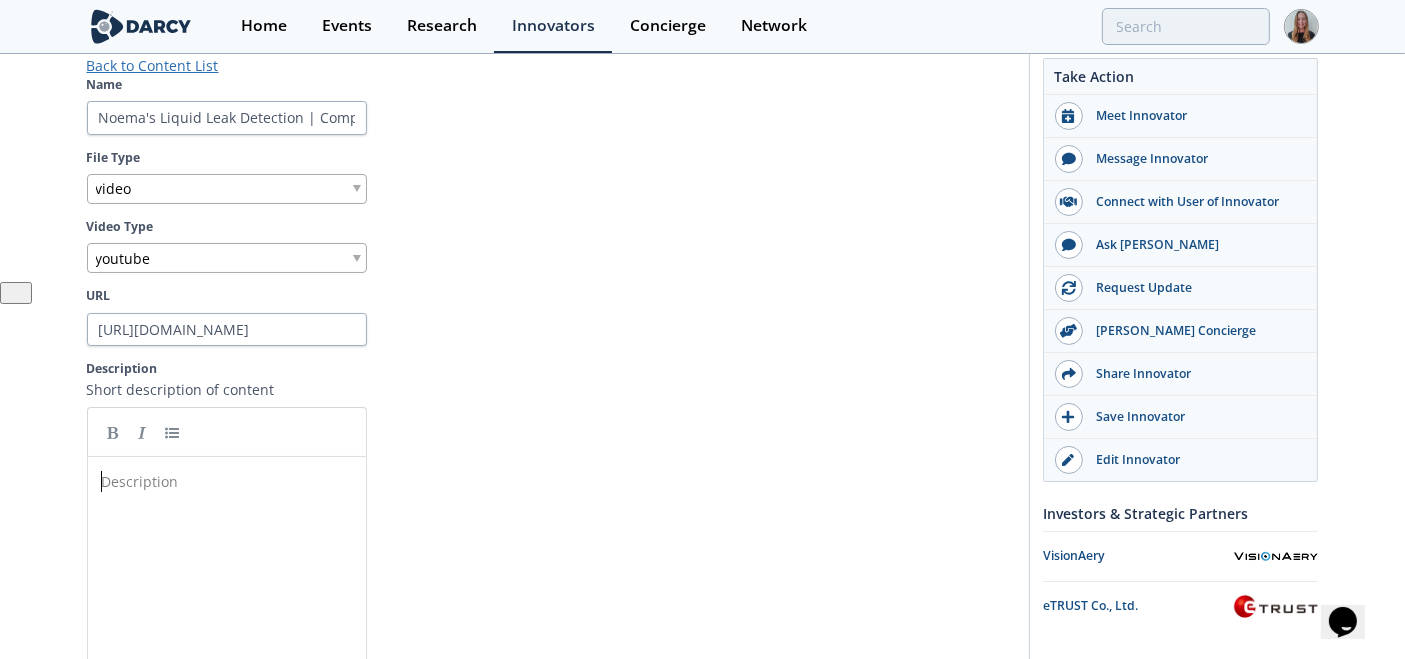 scroll, scrollTop: 0, scrollLeft: 0, axis: both 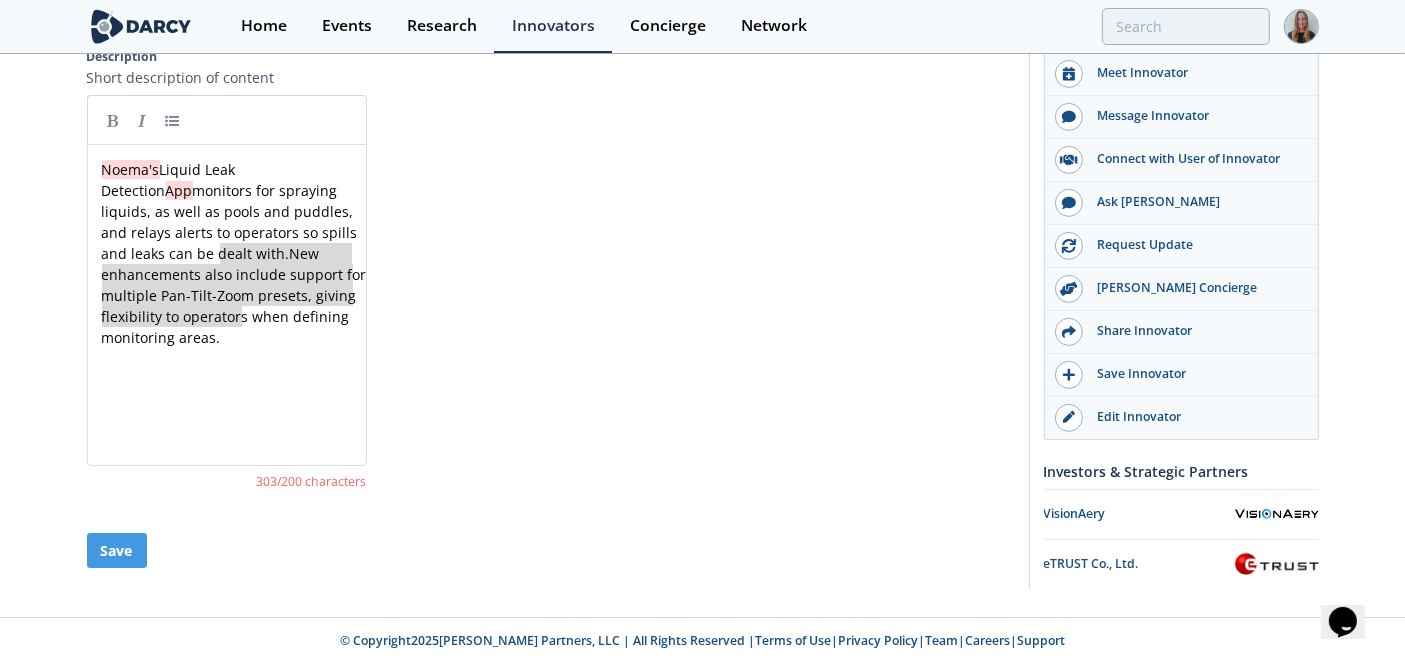 type on "New enhancements also include support for multiple Pan-Tilt-Zoom presets, giving flexibility to operators when defining monitoring areas." 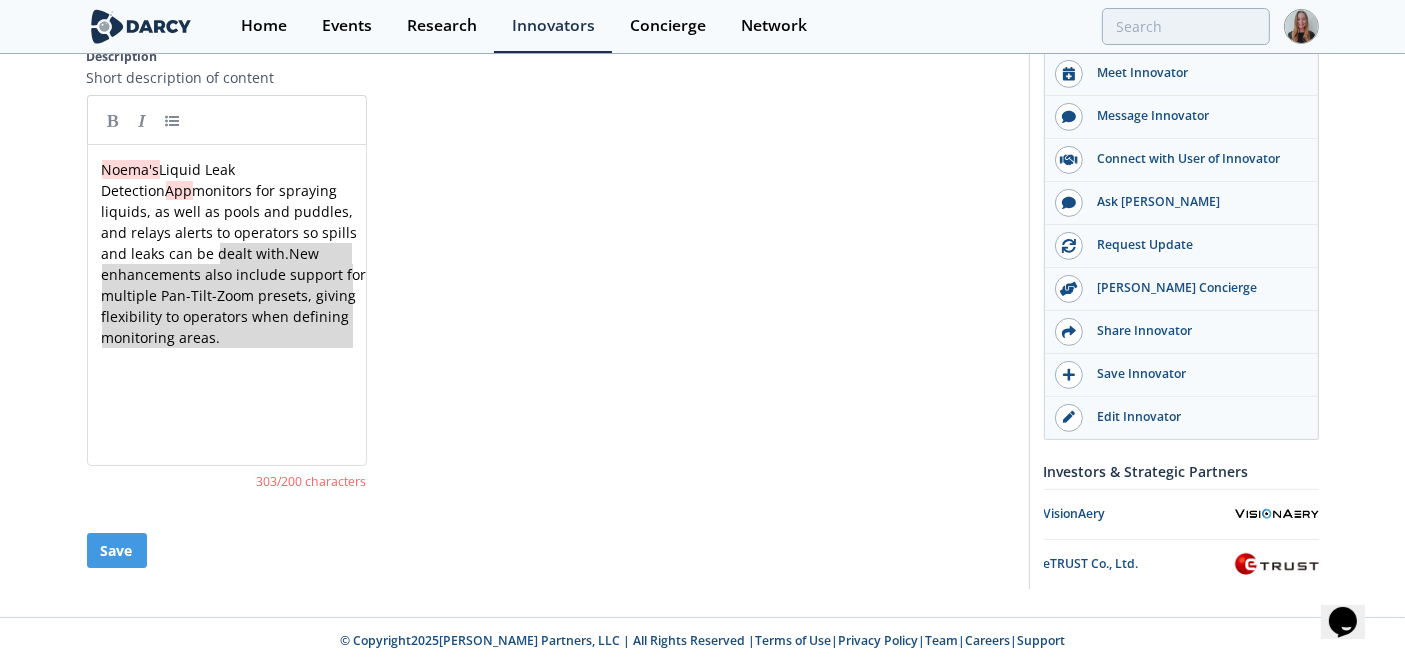 drag, startPoint x: 223, startPoint y: 260, endPoint x: 247, endPoint y: 371, distance: 113.56496 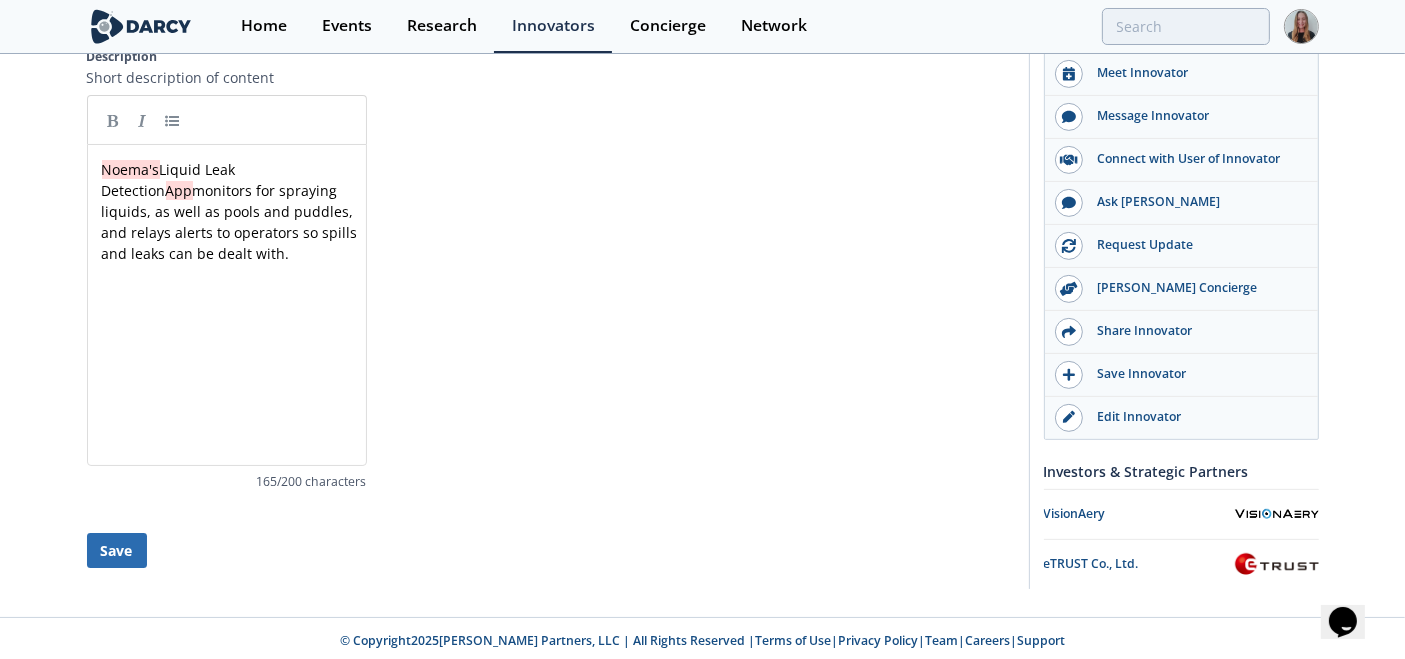 click on "Name
Noema's Liquid Leak Detection | Computer Vision Application
File Type
video
Video Type
youtube
URL
https://www.youtube.com/watch?v=rEsuu7aha2M
Description
Short description of content
x   Noema's  Liquid Leak Detection  App  monitors for spraying liquids, as well as pools and puddles, and relays alerts to operators so spills and leaks can be dealt with.
165 /200 characters
Save" at bounding box center [551, 166] 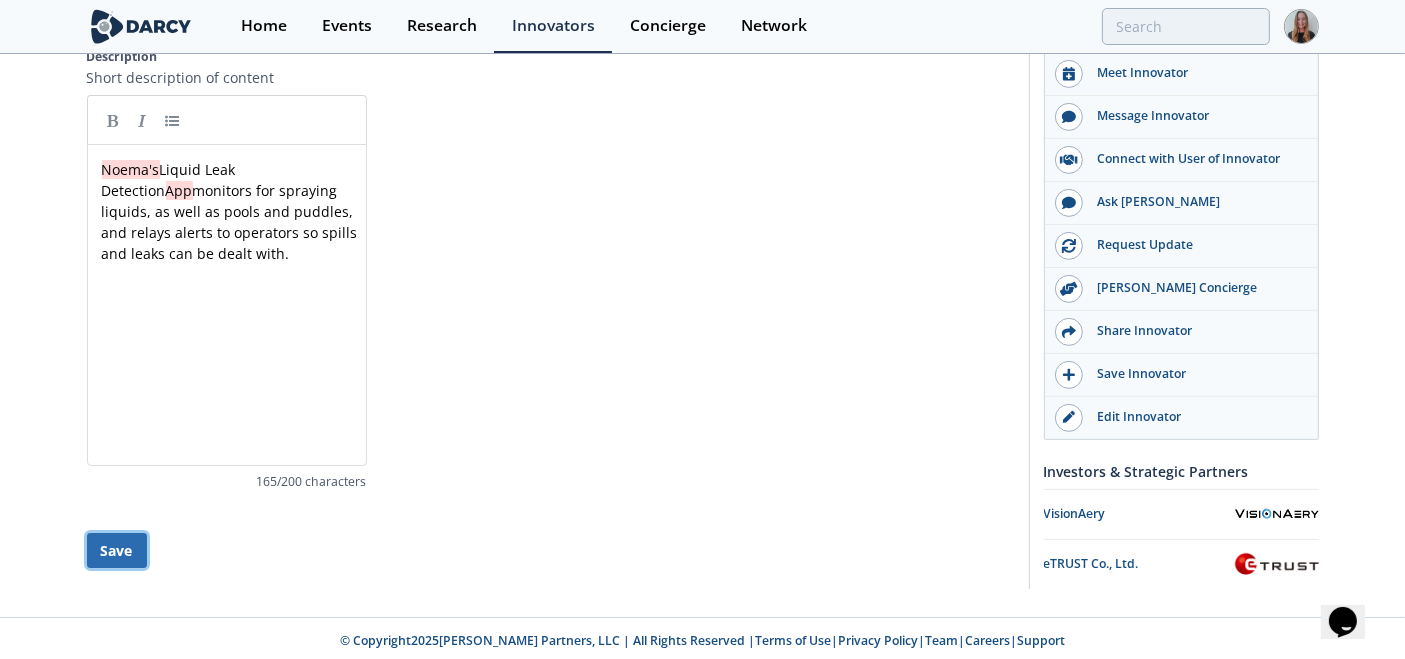 click on "Save" at bounding box center [117, 550] 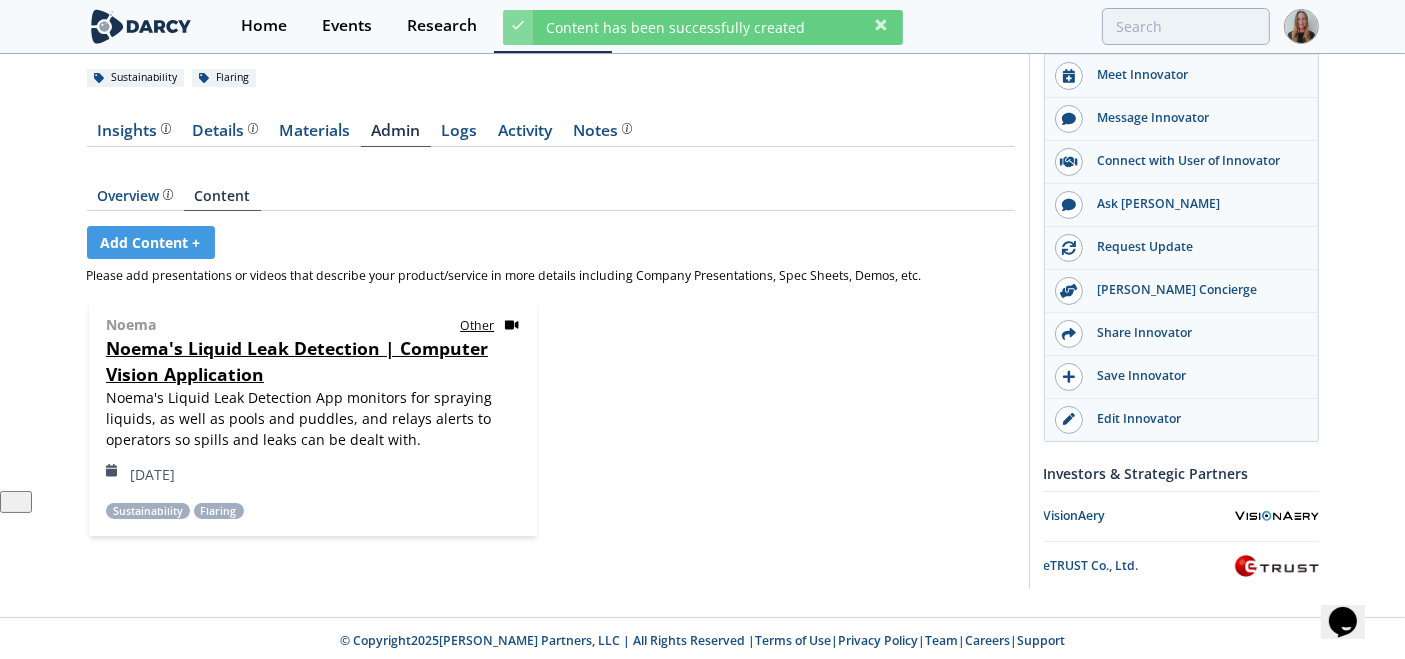 scroll, scrollTop: 170, scrollLeft: 0, axis: vertical 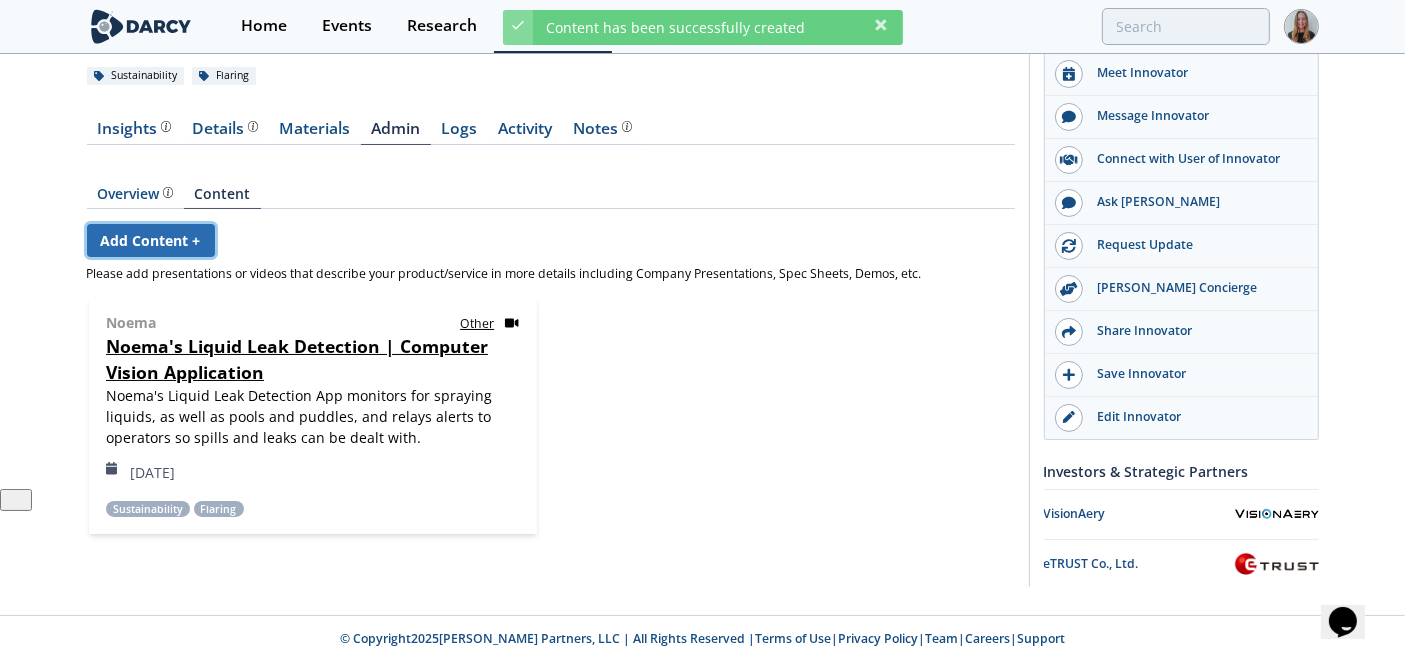 click on "Add Content +" at bounding box center [151, 240] 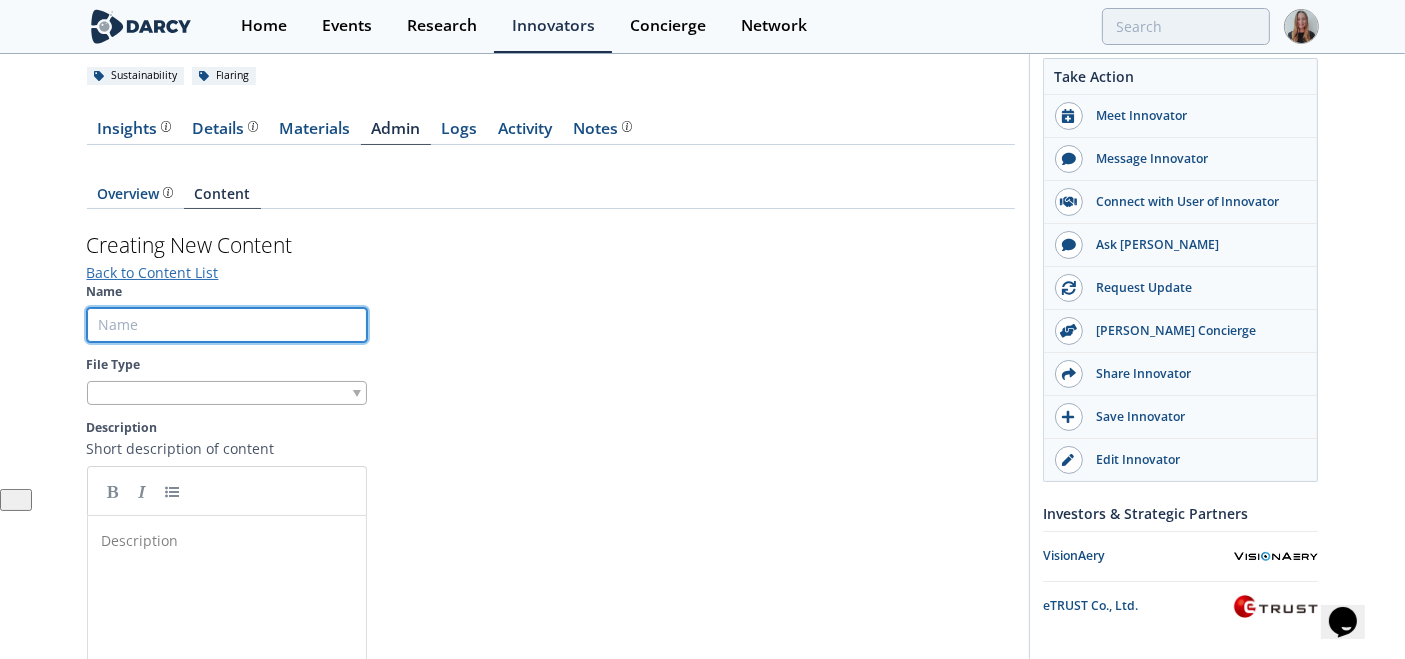 click on "Name" at bounding box center [227, 325] 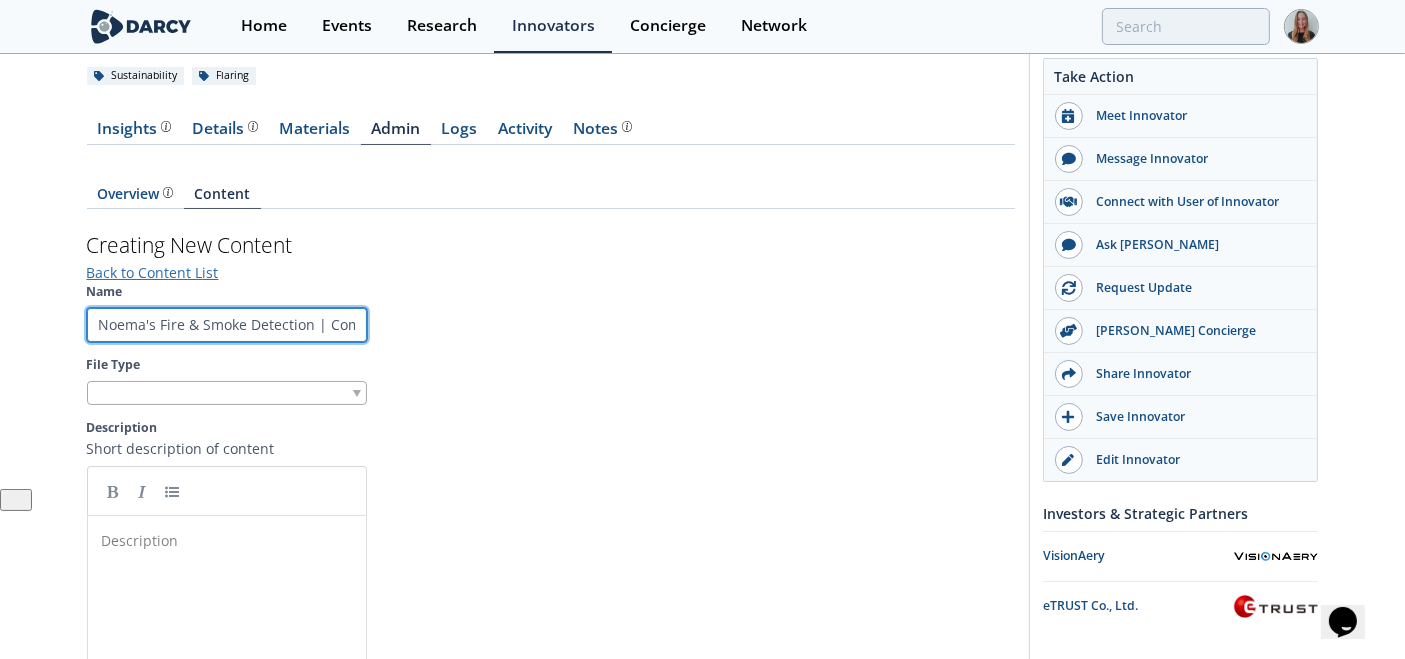 scroll, scrollTop: 0, scrollLeft: 156, axis: horizontal 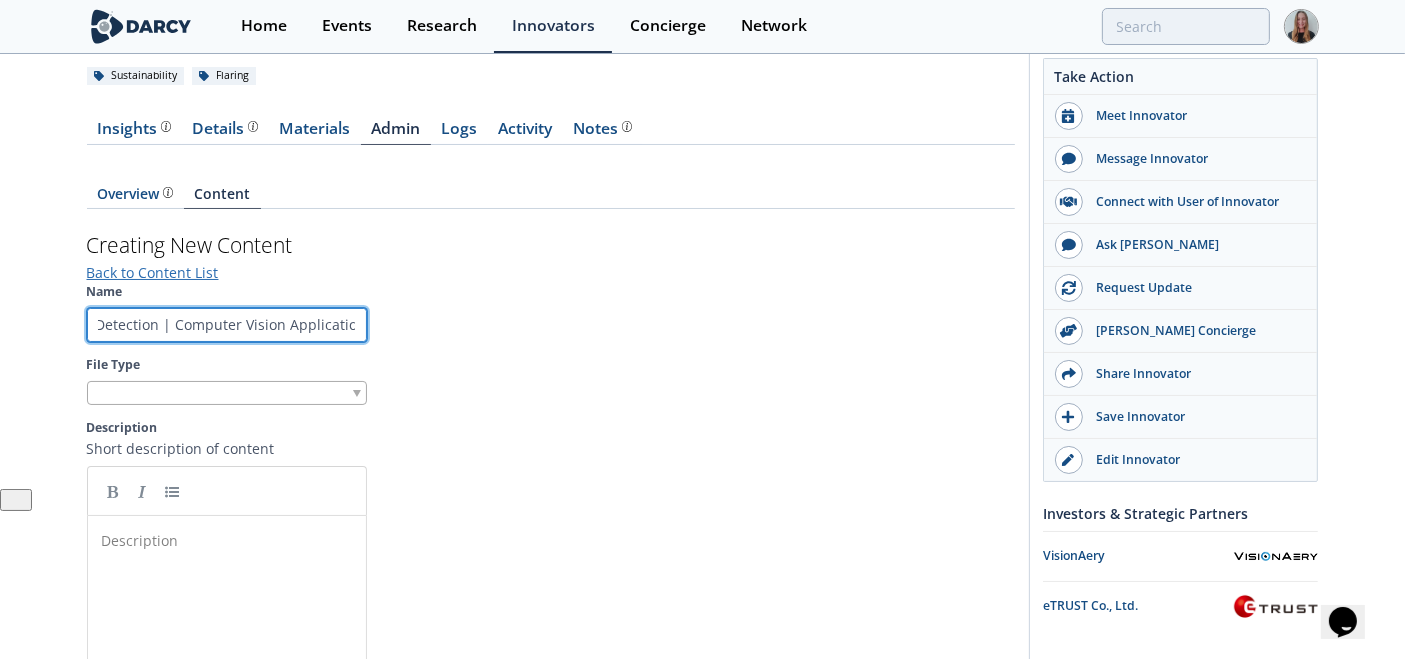 type on "Noema's Fire & Smoke Detection | Computer Vision Application" 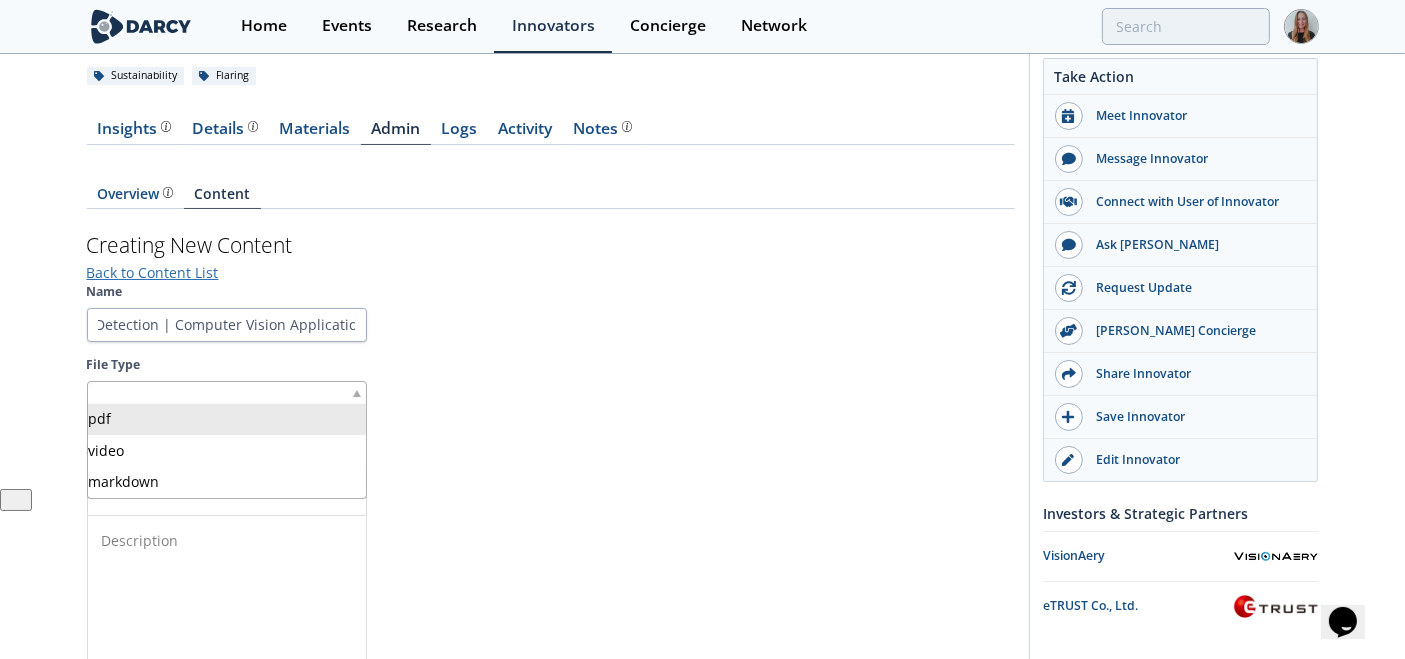 click at bounding box center (227, 393) 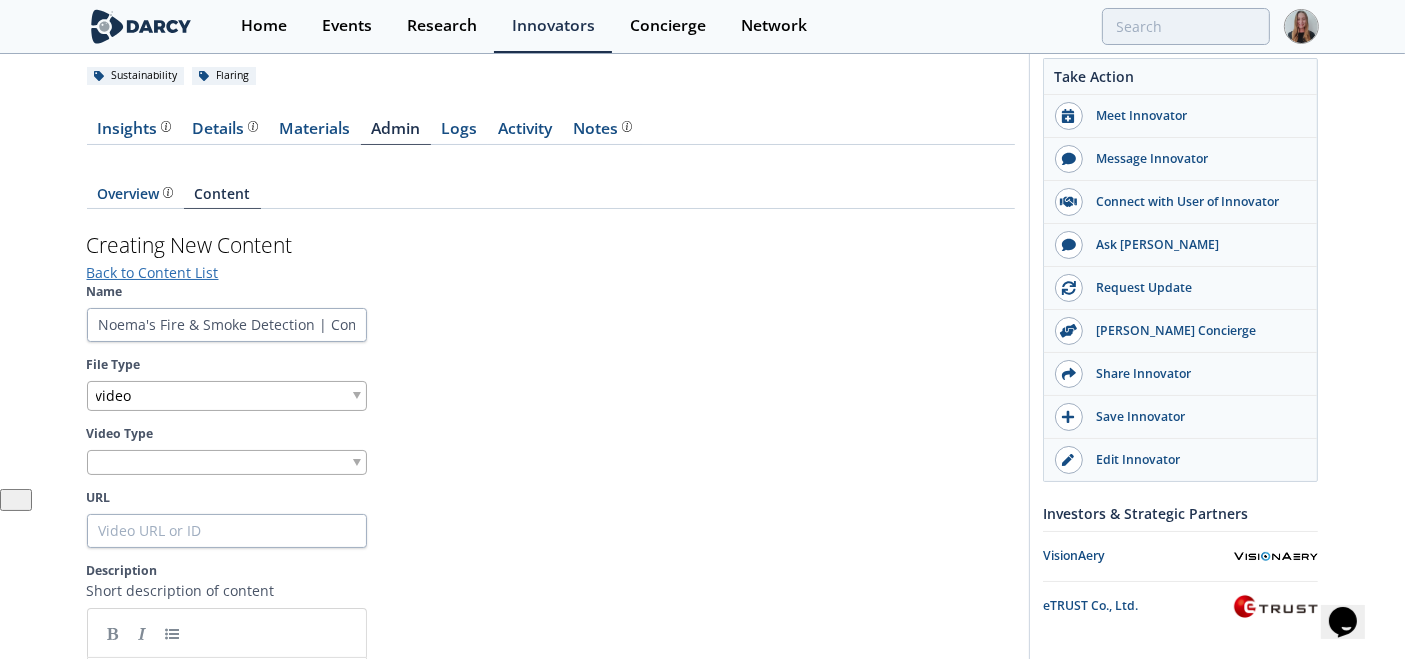 click at bounding box center (227, 462) 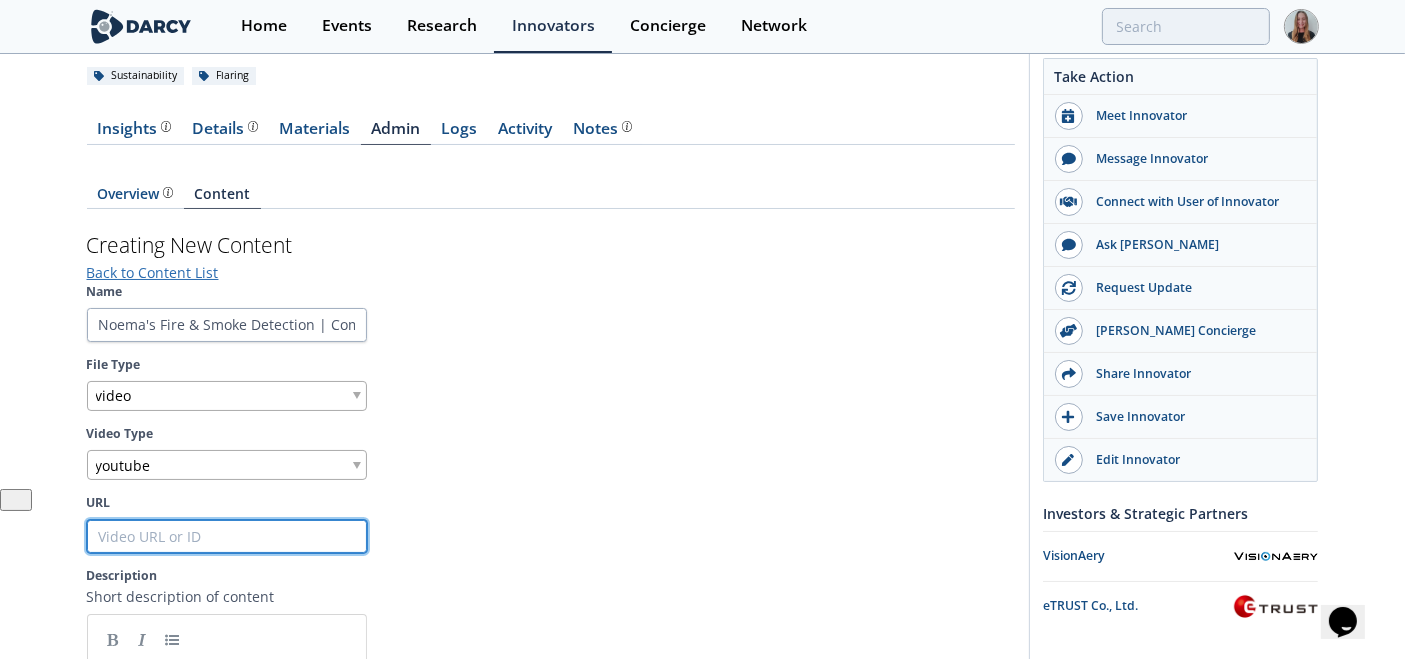 click on "URL" at bounding box center [227, 537] 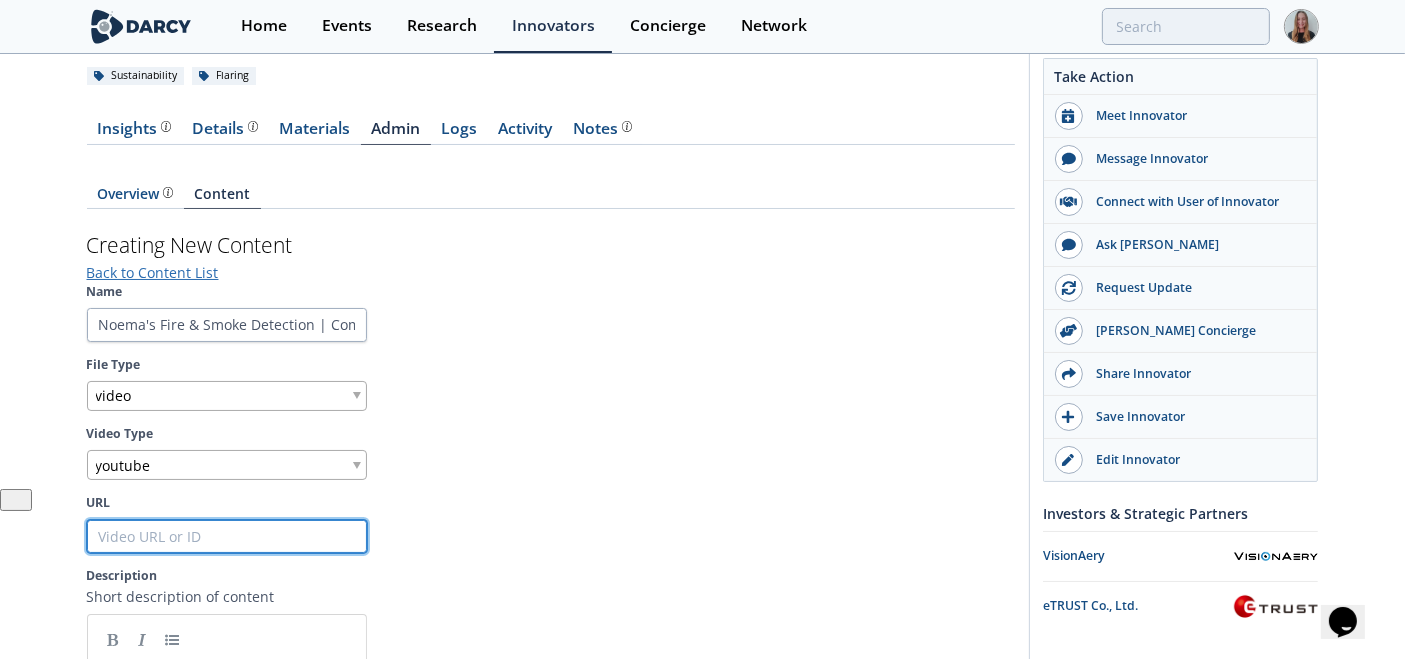 paste on "https://www.youtube.com/watch?v=ug7ky8BlSD0" 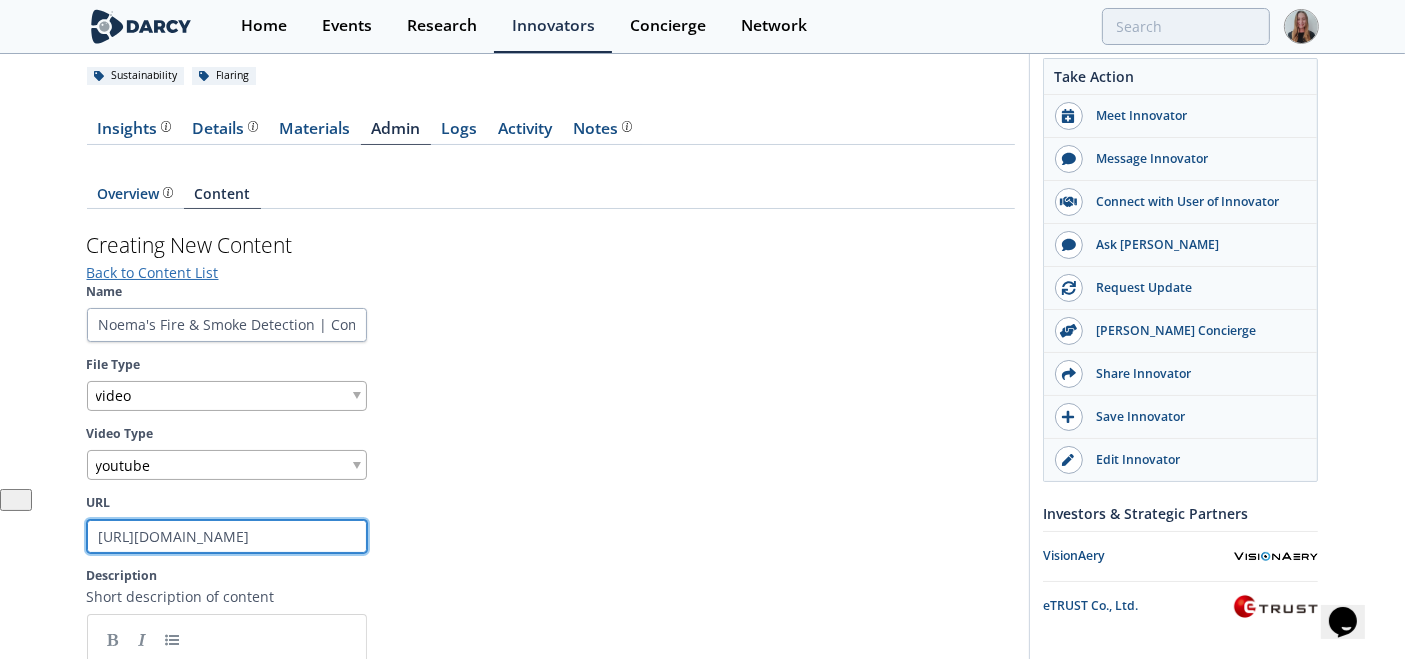 scroll, scrollTop: 0, scrollLeft: 62, axis: horizontal 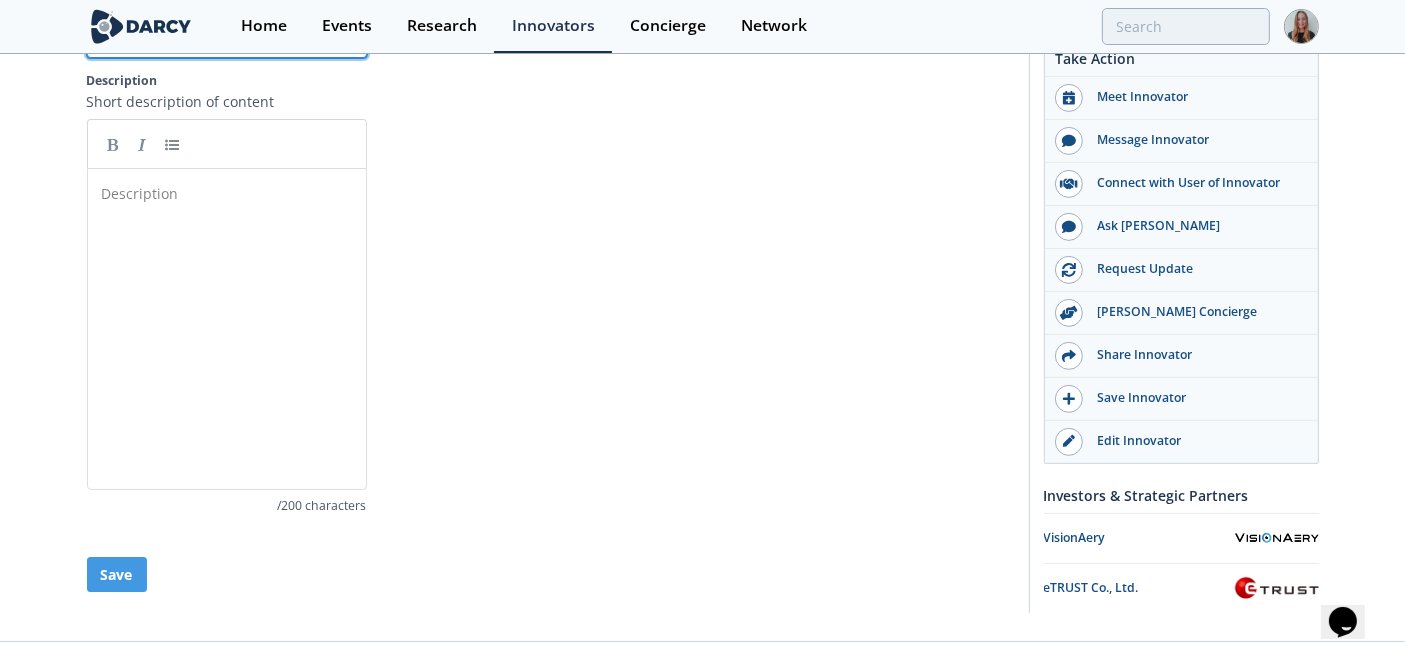 type on "https://www.youtube.com/watch?v=ug7ky8BlSD0" 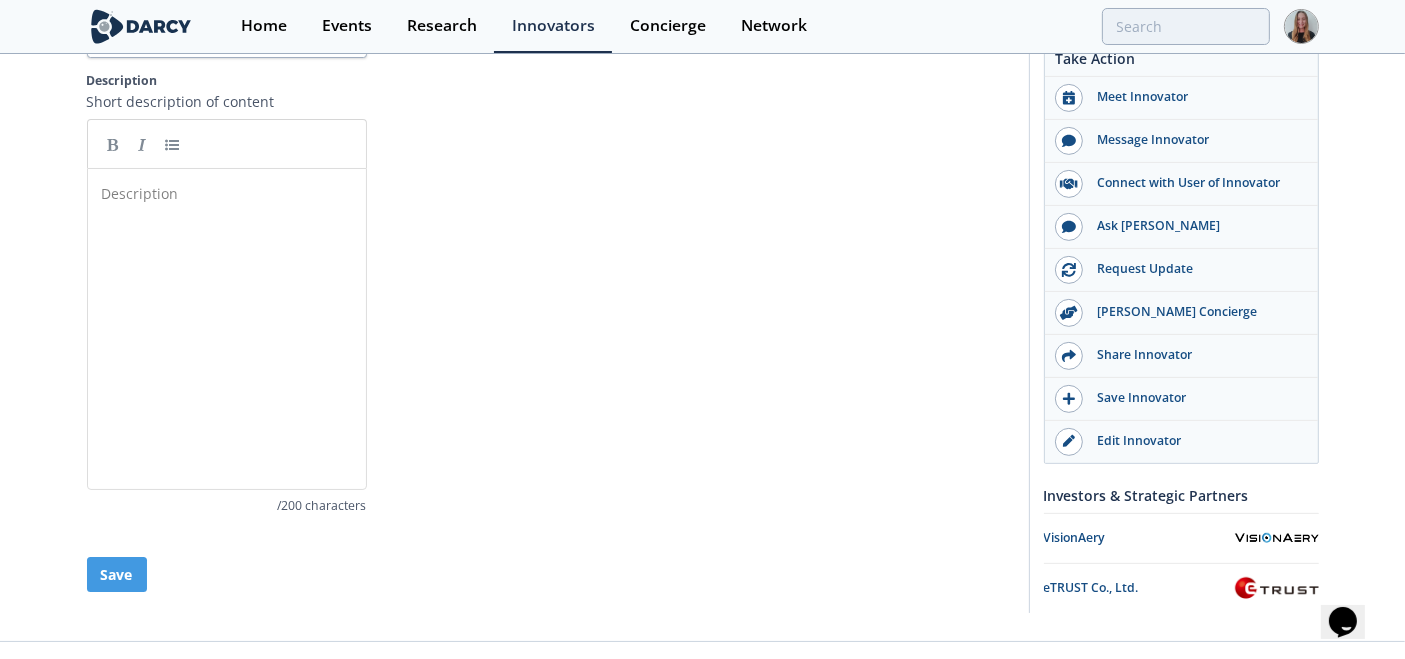 scroll, scrollTop: 0, scrollLeft: 0, axis: both 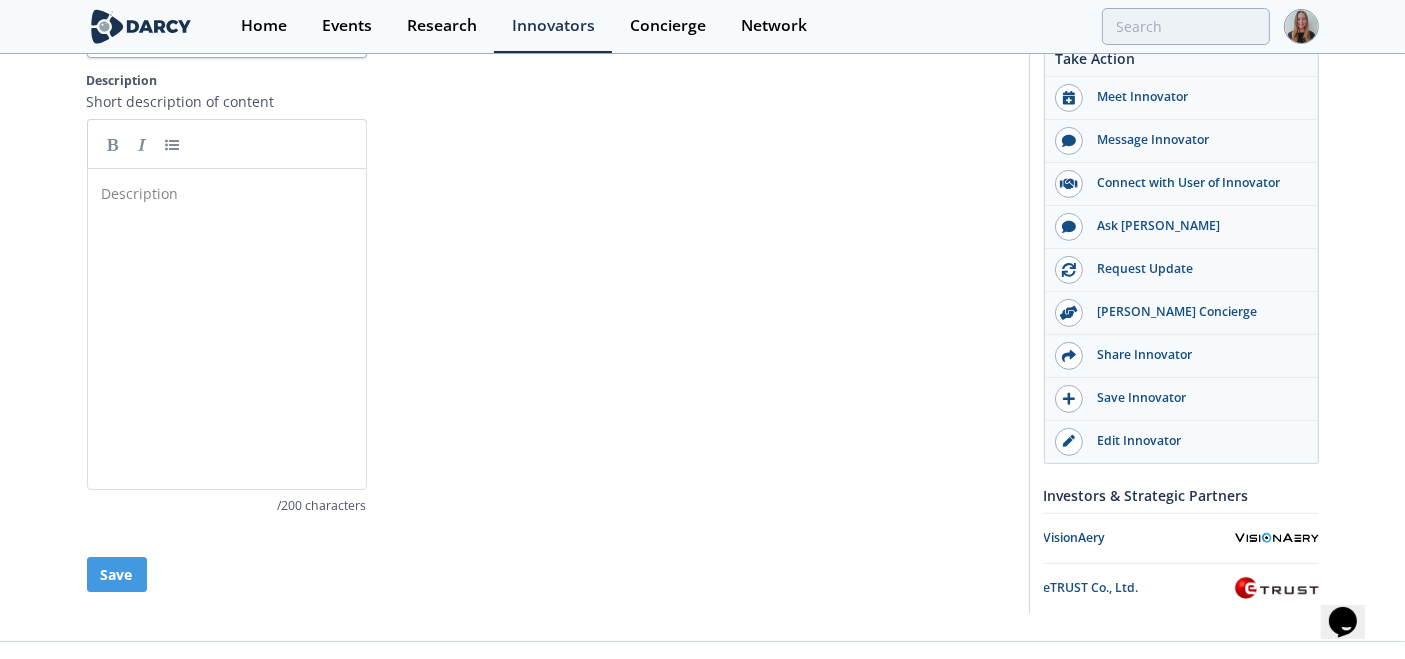 click on "Description   ​" at bounding box center [242, 344] 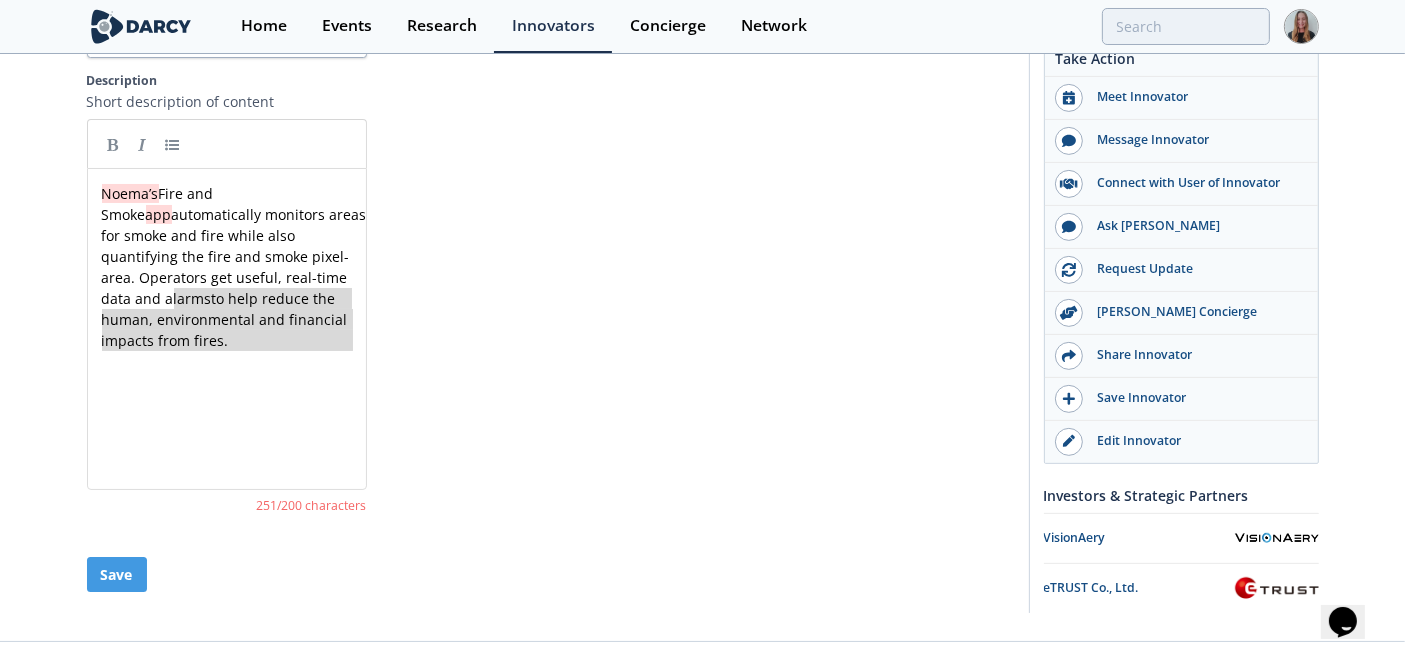 drag, startPoint x: 173, startPoint y: 288, endPoint x: 210, endPoint y: 367, distance: 87.23531 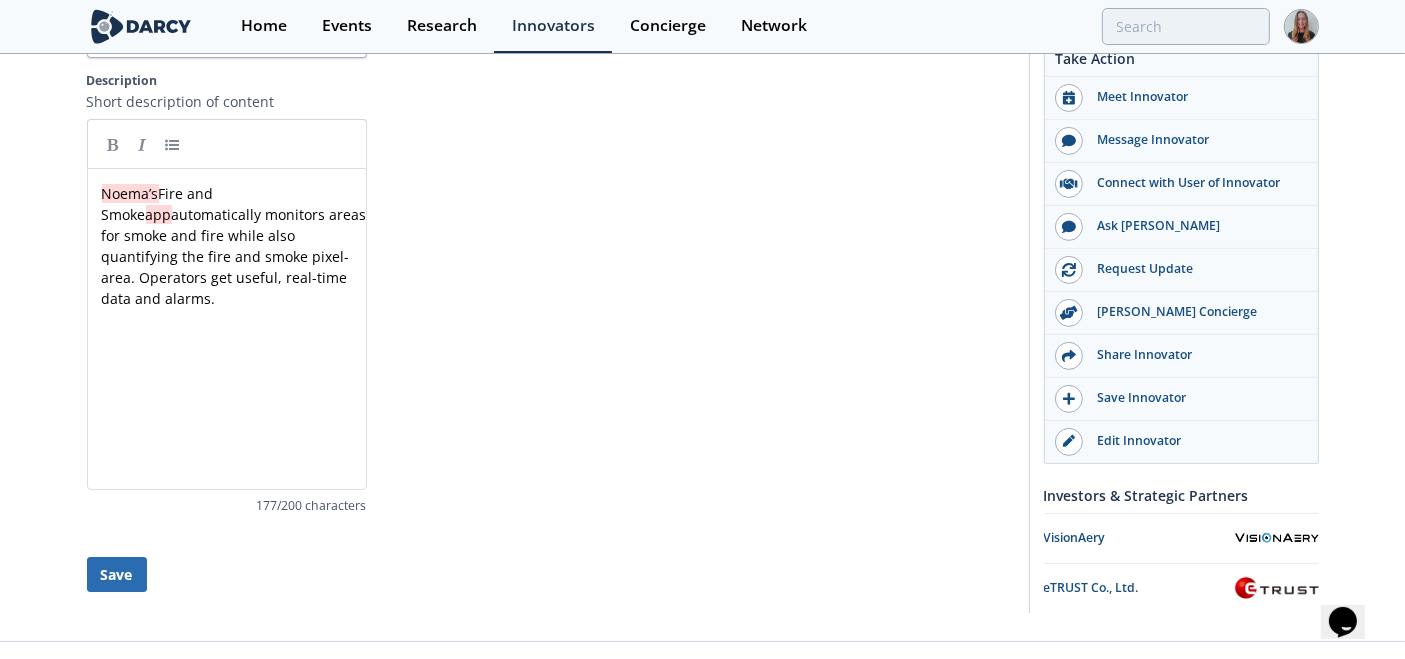 type 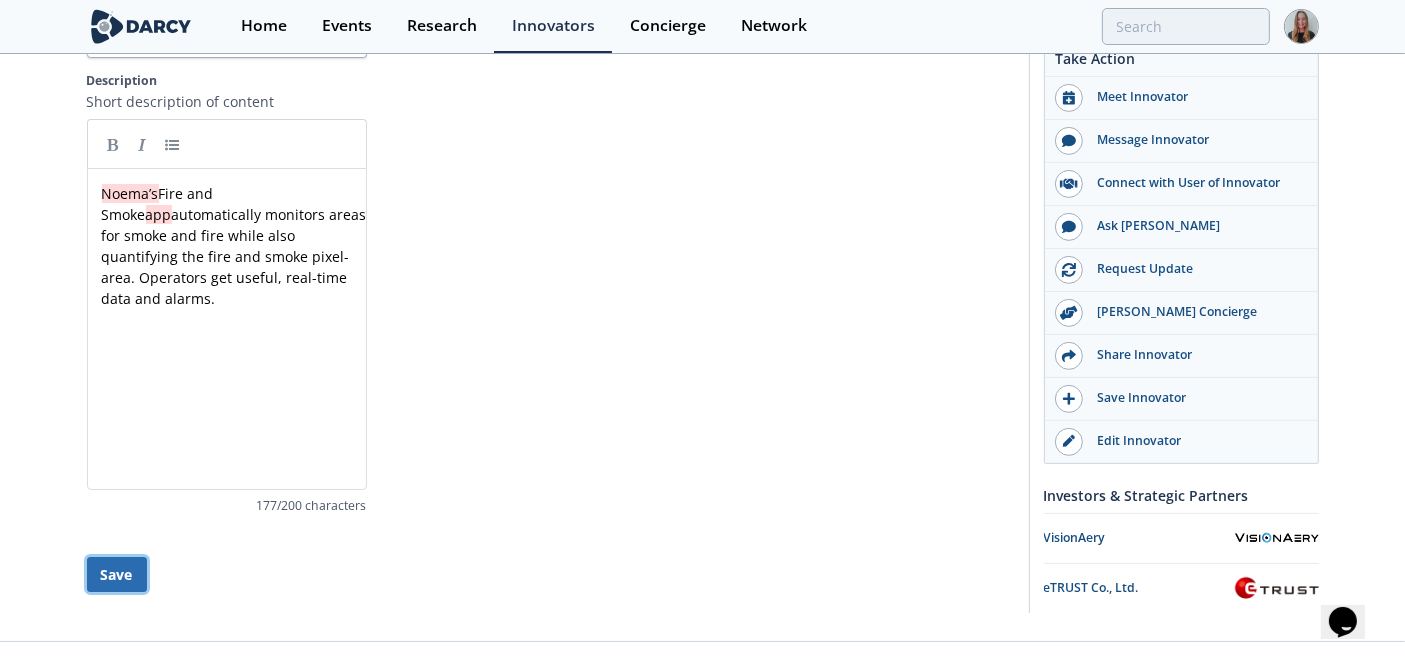 click on "Save" at bounding box center [117, 574] 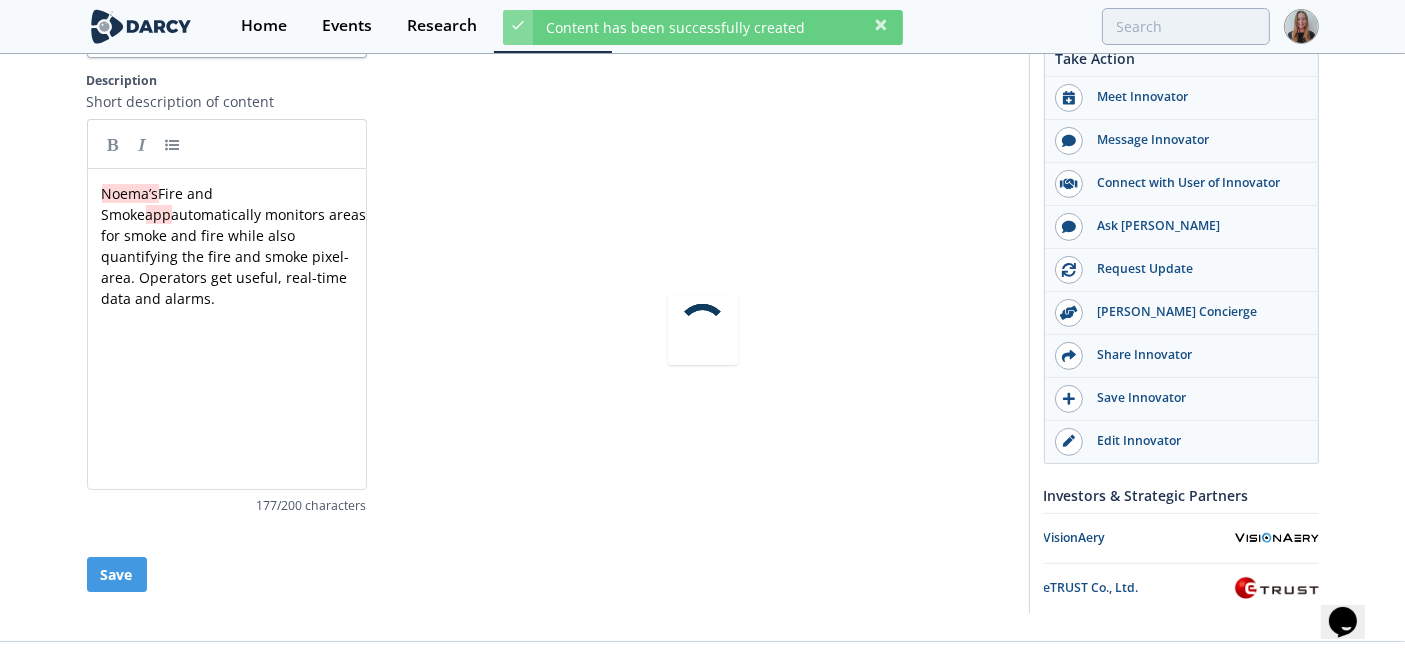 scroll, scrollTop: 170, scrollLeft: 0, axis: vertical 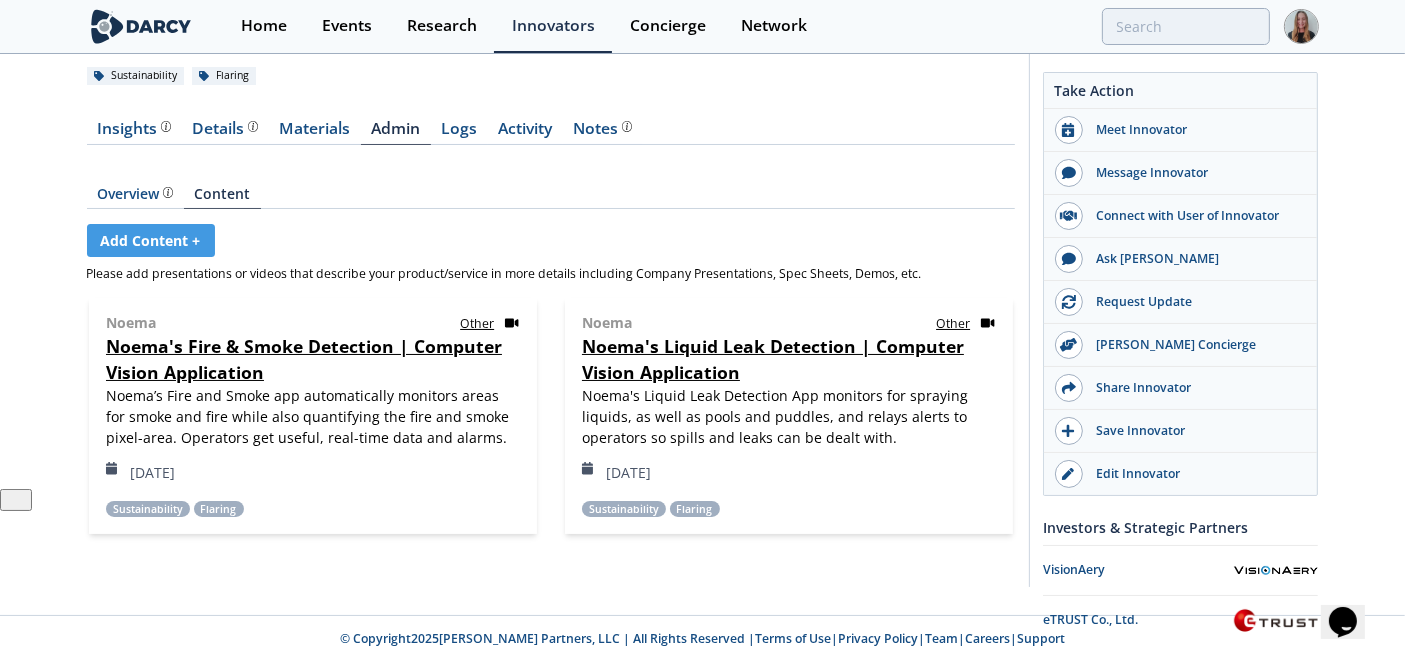 click on "Overview
Content" at bounding box center (551, 187) 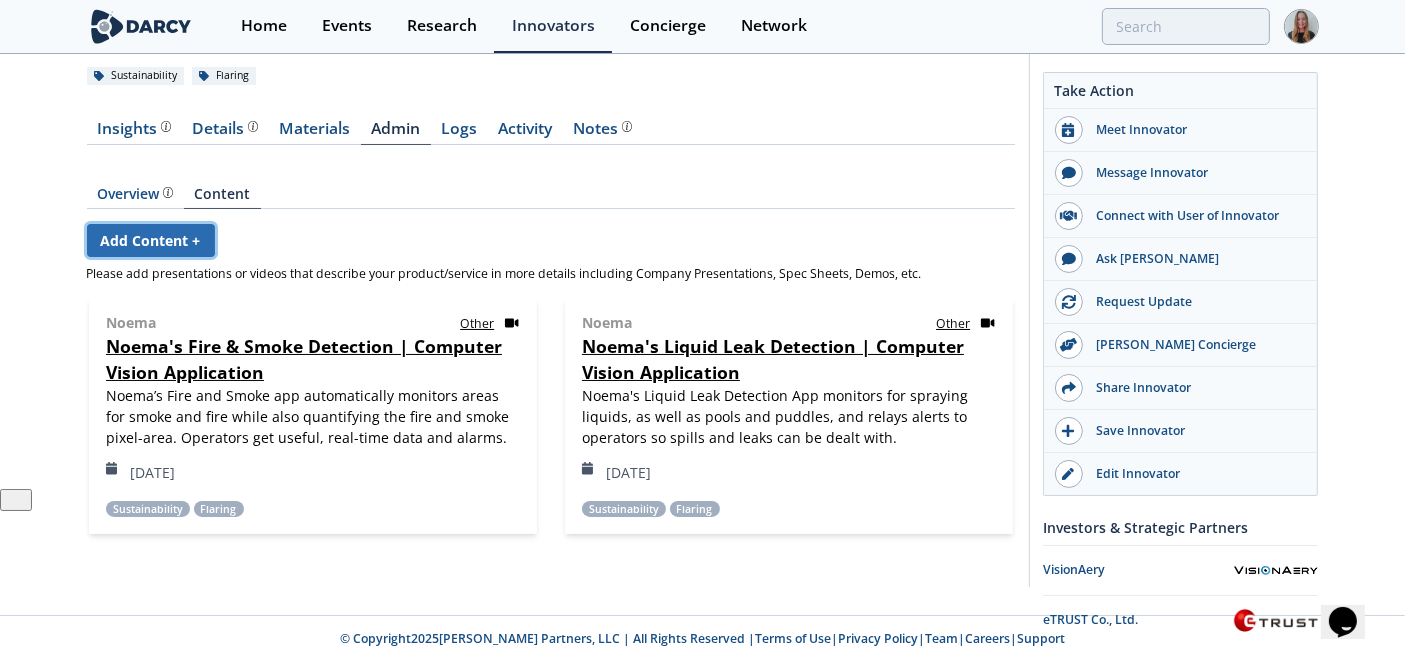 click on "Add Content +" at bounding box center [151, 240] 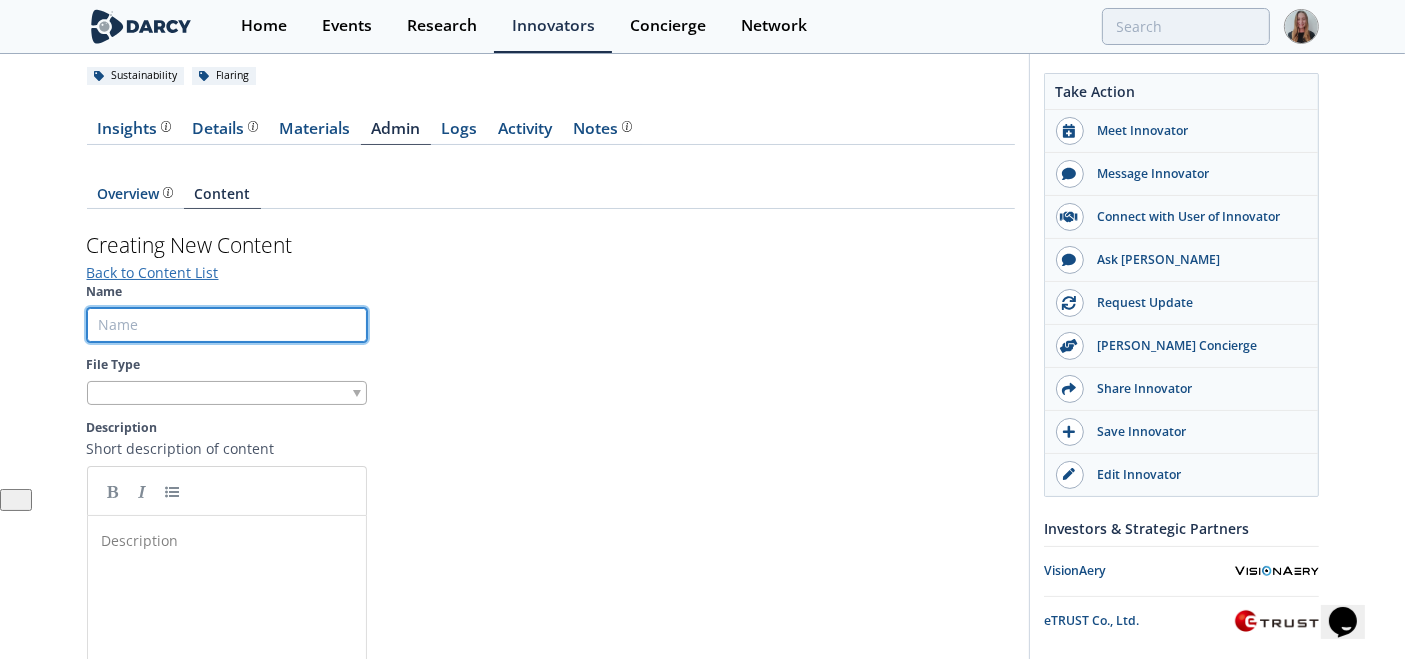 drag, startPoint x: 279, startPoint y: 324, endPoint x: 257, endPoint y: 338, distance: 26.076809 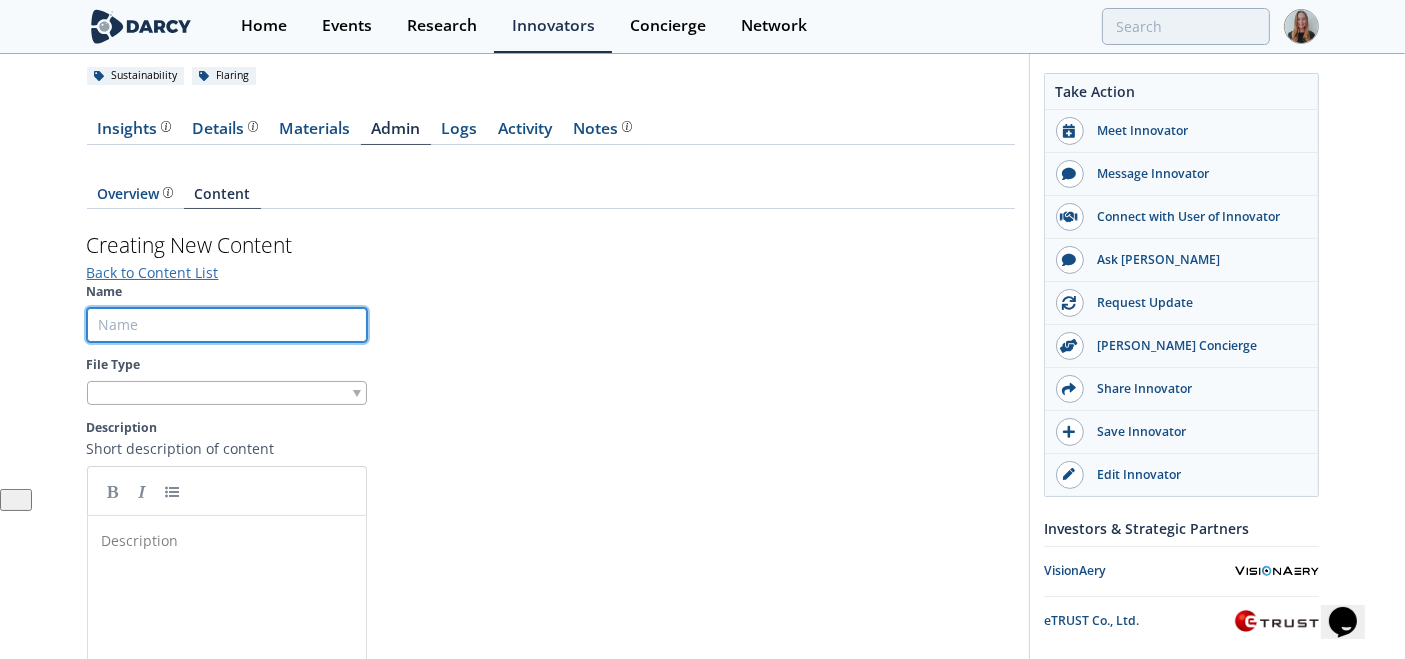 click on "Name" at bounding box center [227, 325] 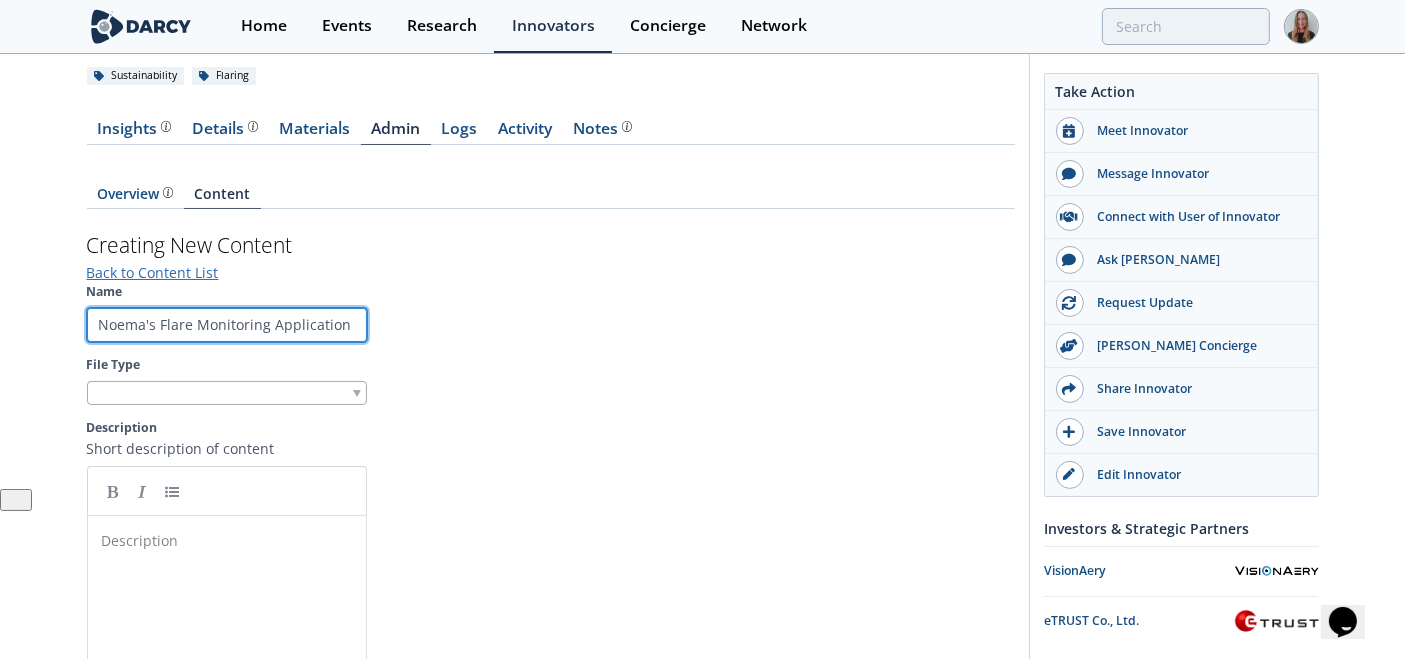 scroll, scrollTop: 0, scrollLeft: 174, axis: horizontal 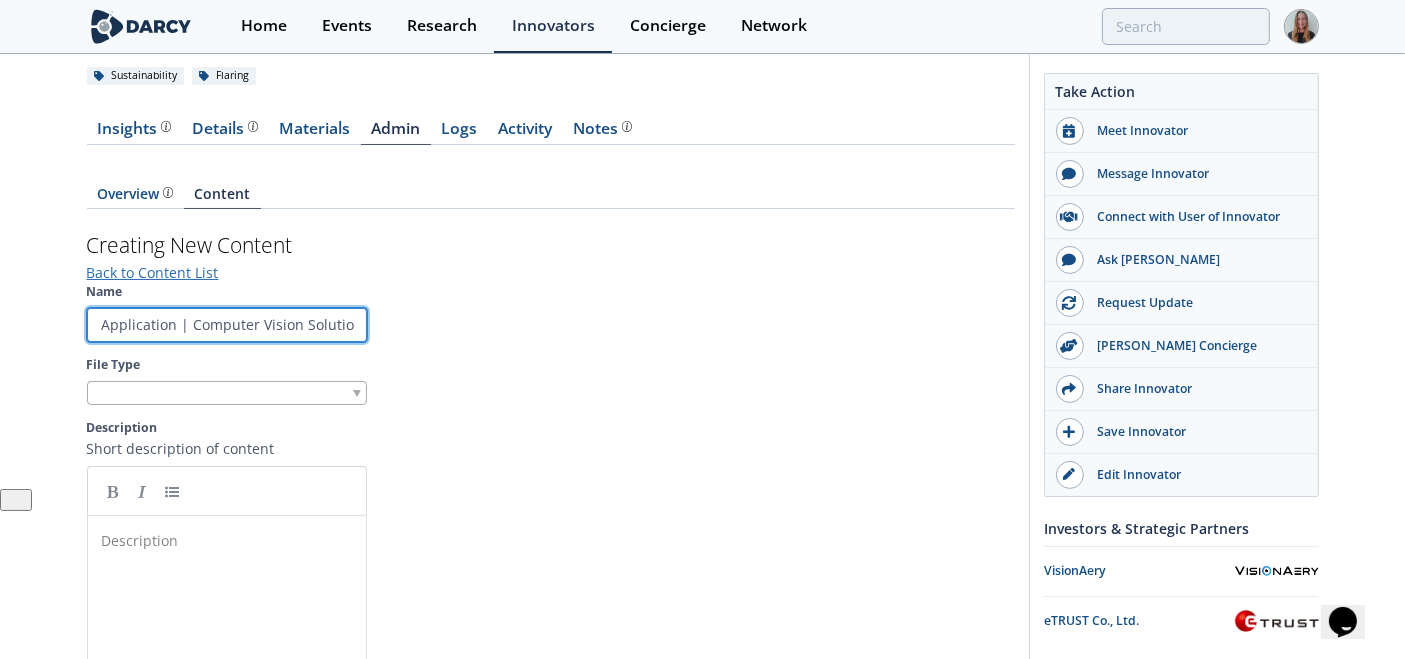 click on "Noema's Flare Monitoring Application | Computer Vision Solutions" at bounding box center [227, 325] 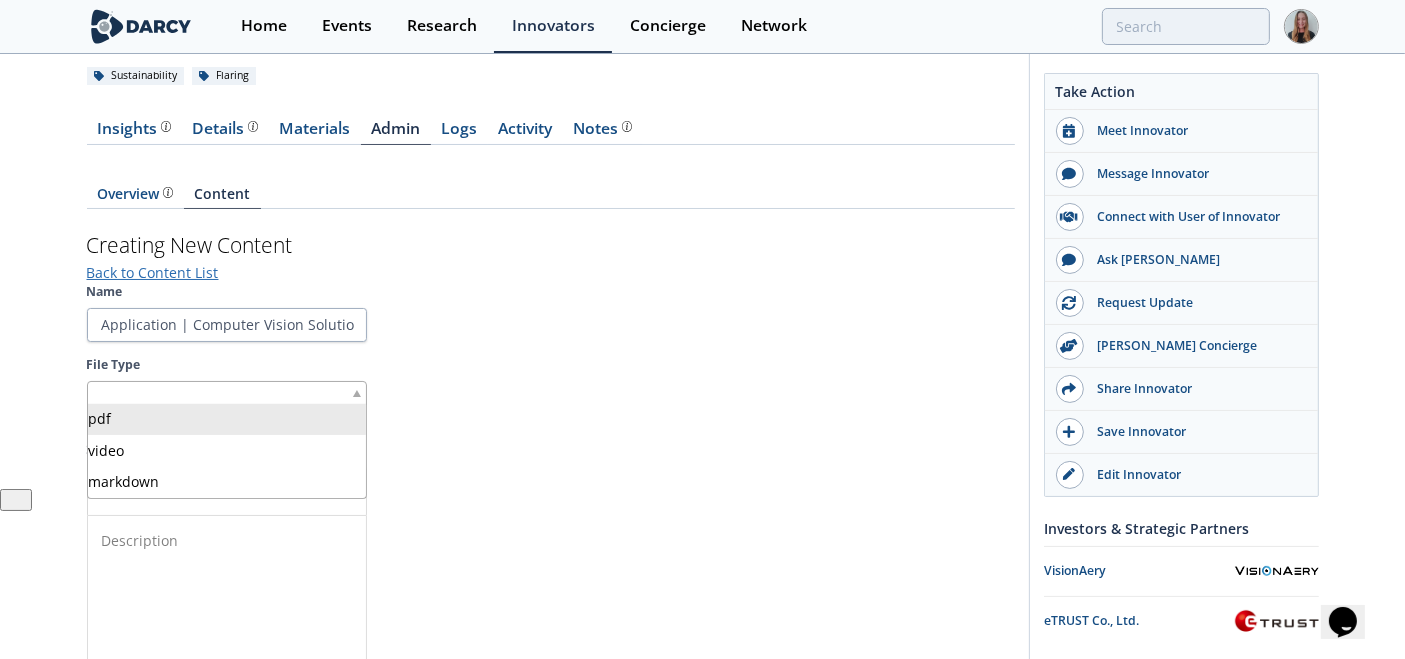 click at bounding box center [227, 393] 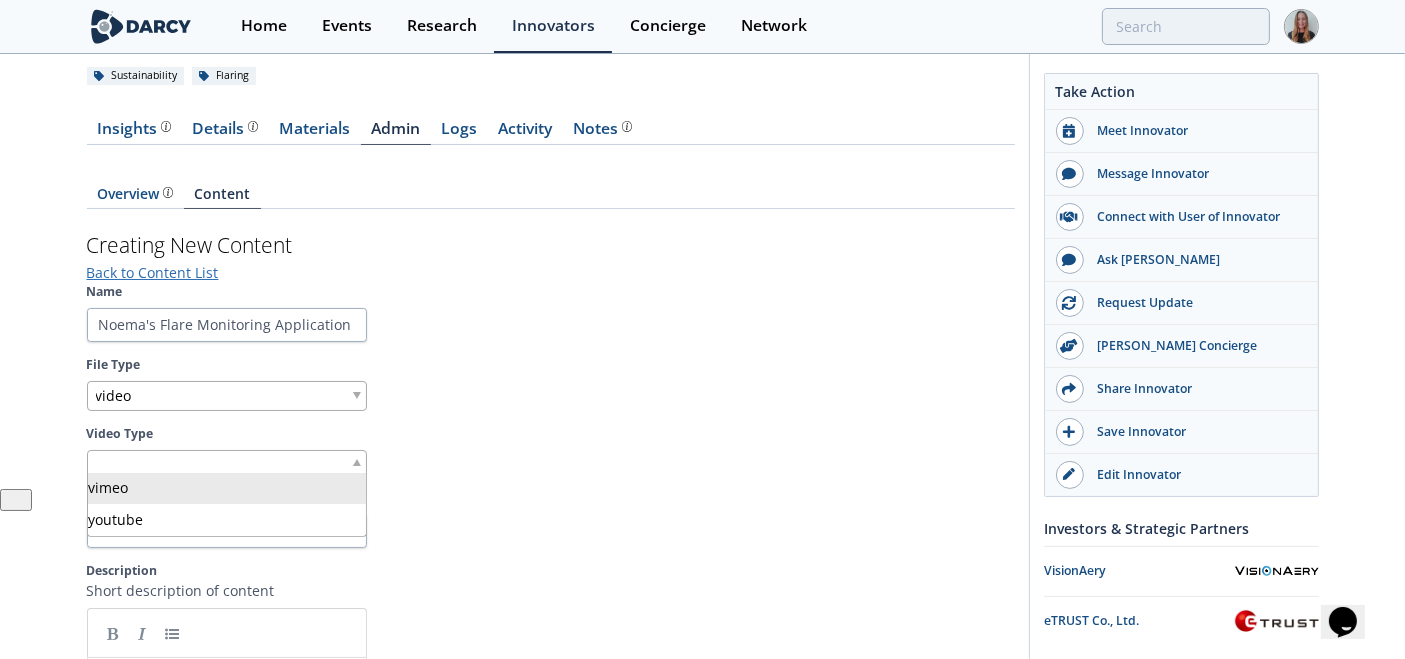click at bounding box center (227, 462) 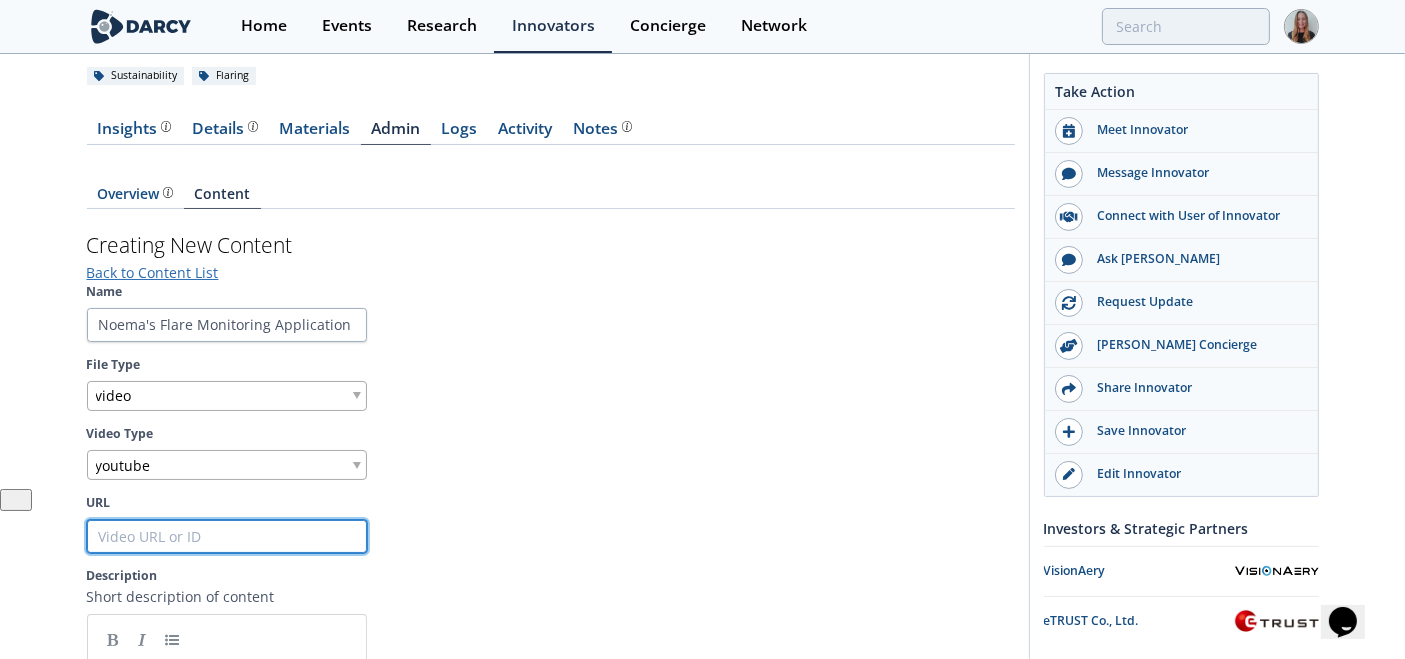 click on "URL" at bounding box center [227, 537] 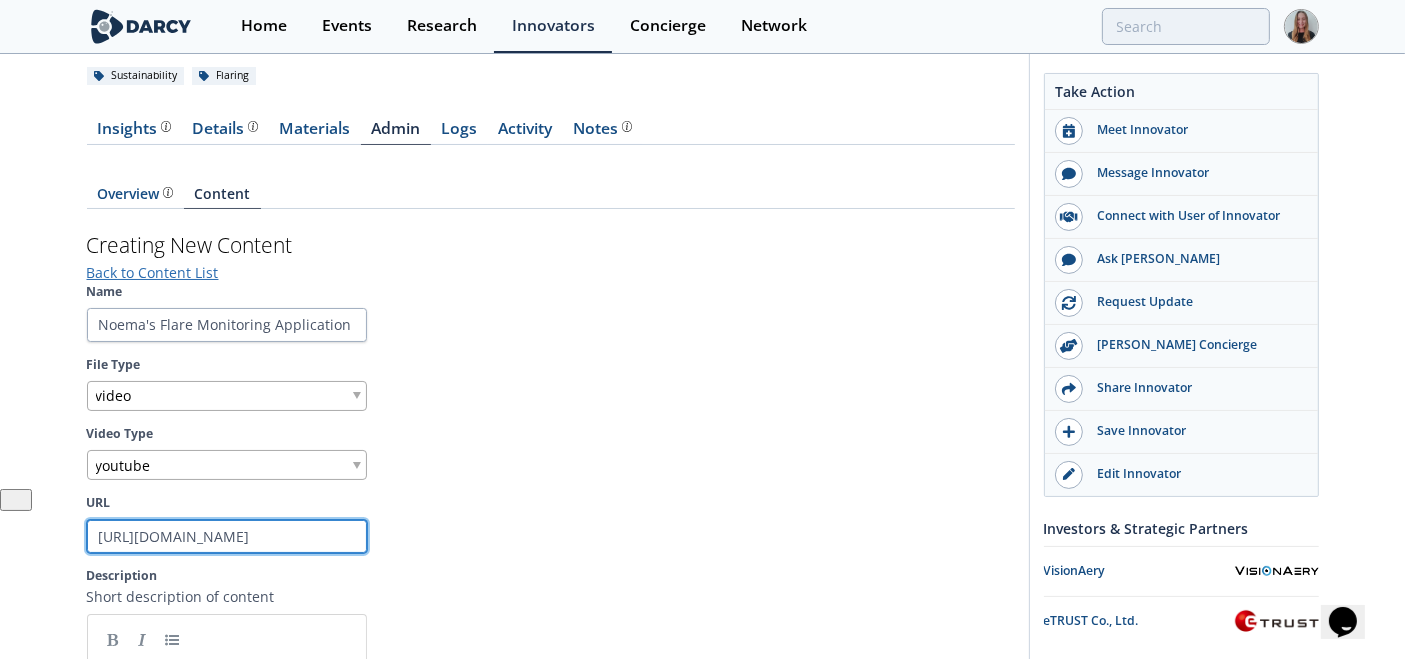 scroll, scrollTop: 0, scrollLeft: 69, axis: horizontal 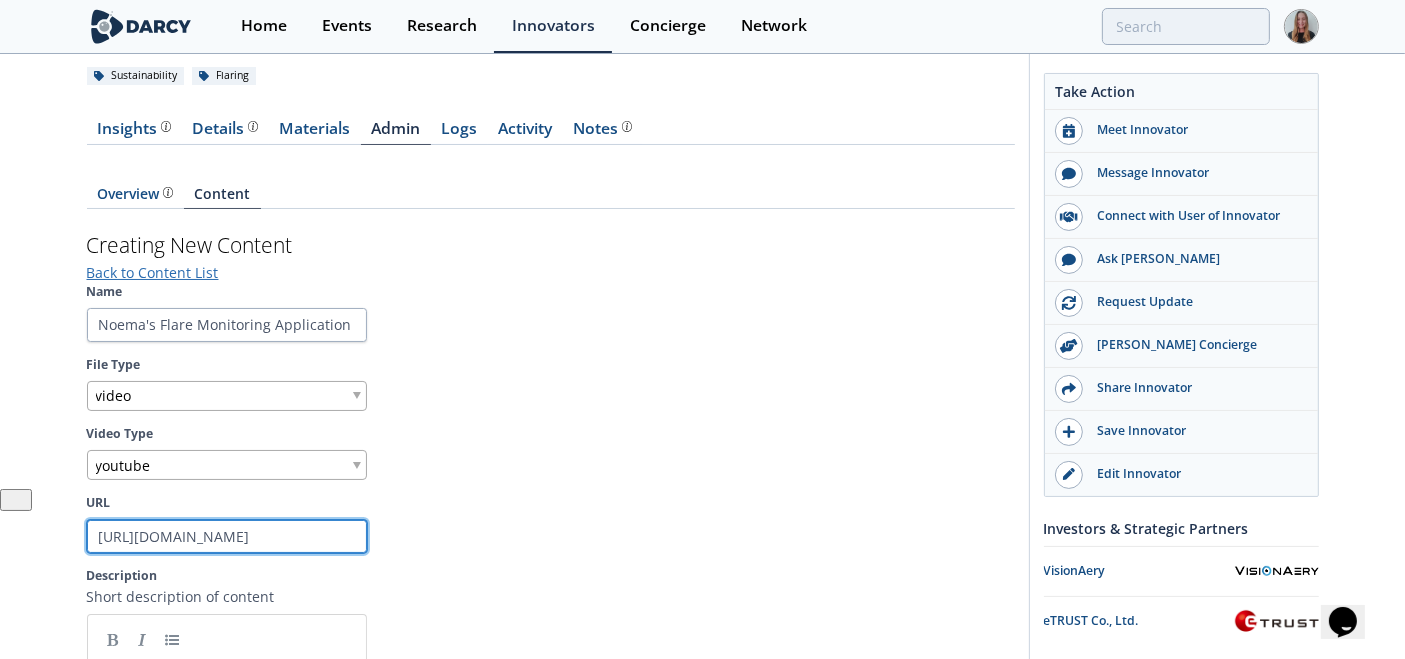 type on "https://www.youtube.com/watch?v=YRWyI_MhOsY" 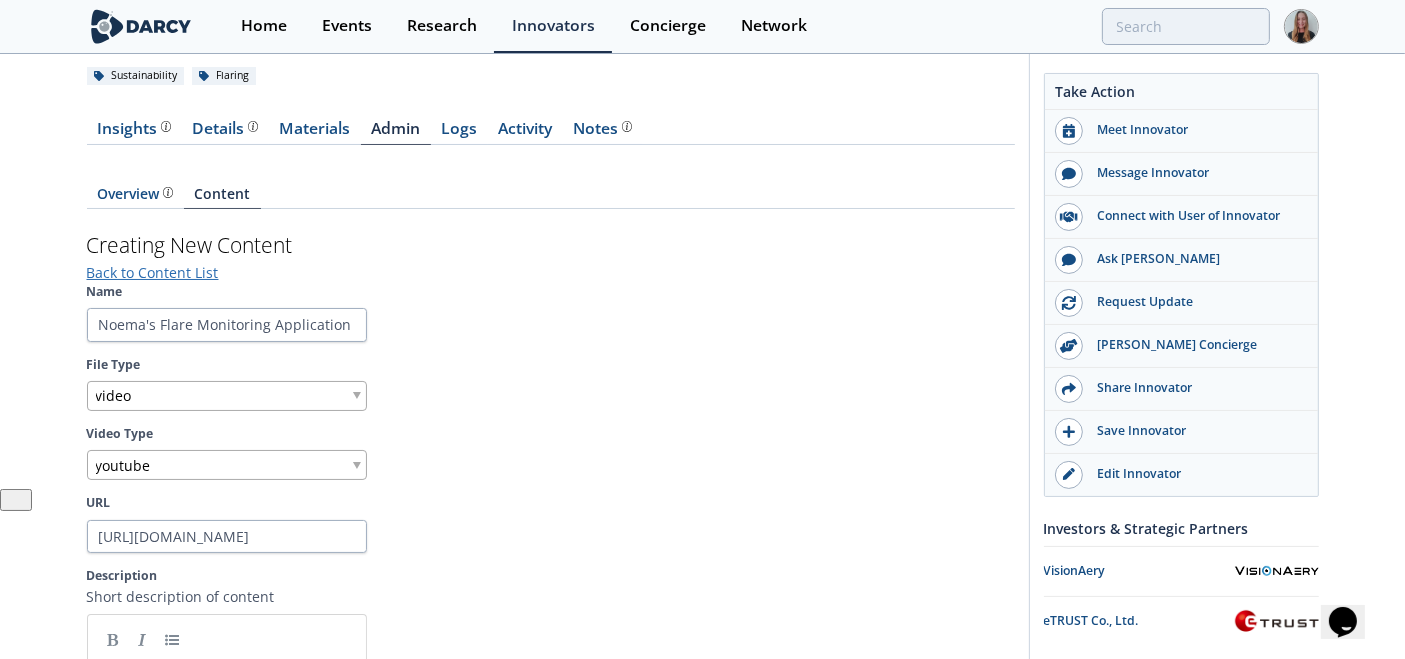 scroll, scrollTop: 0, scrollLeft: 0, axis: both 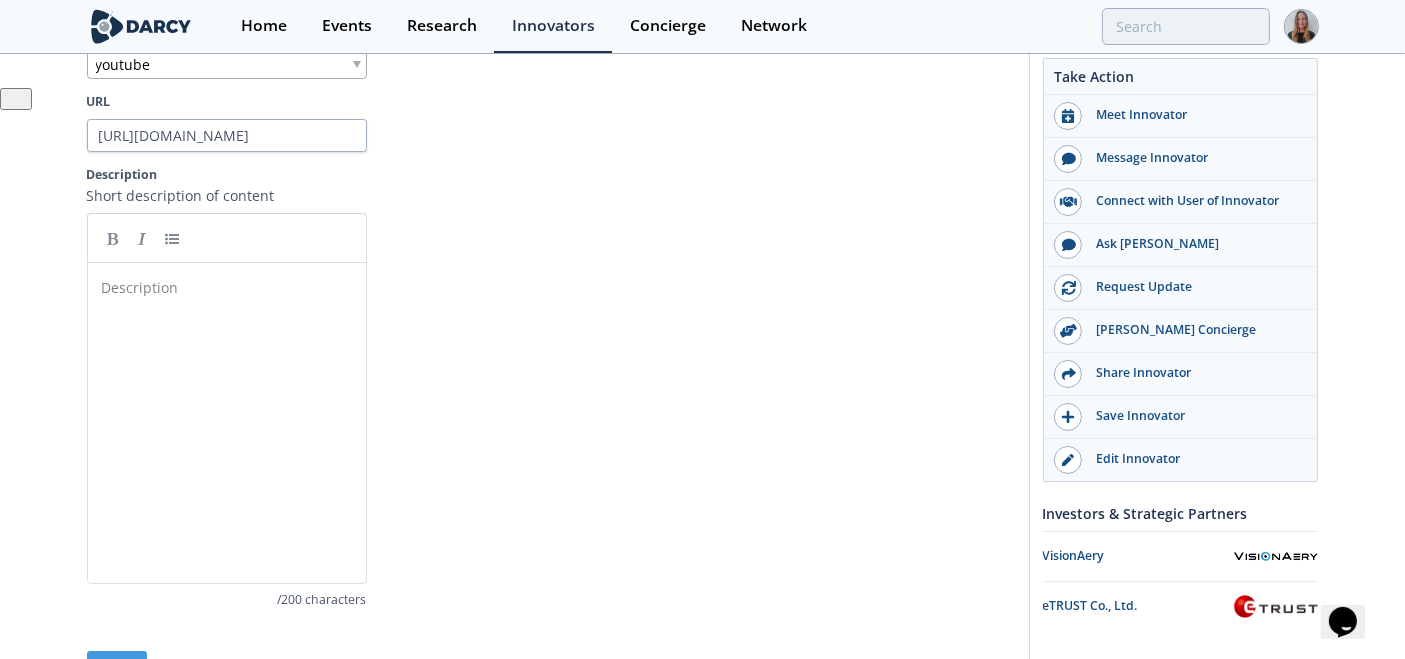 drag, startPoint x: 519, startPoint y: 398, endPoint x: 197, endPoint y: 337, distance: 327.72702 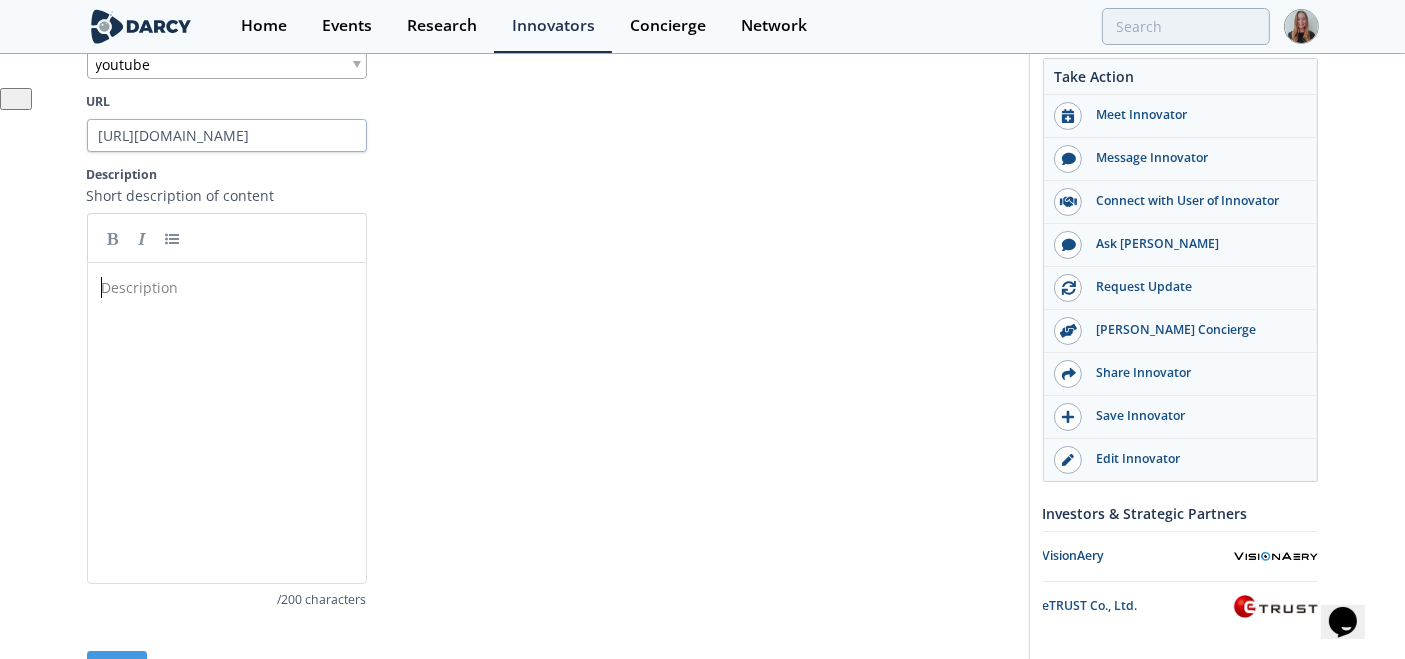 scroll, scrollTop: 0, scrollLeft: 0, axis: both 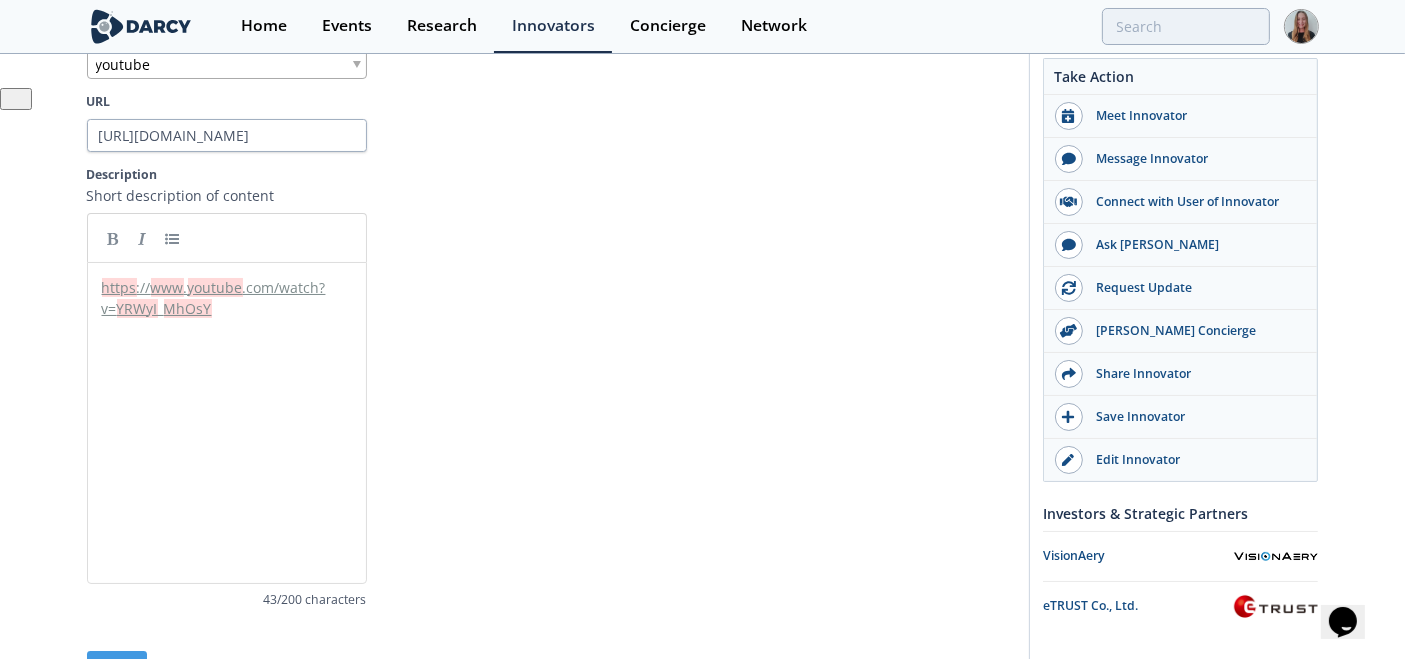 click on "xxxxxxxxxx   https :// www . youtube .com/watch?v= YRWyI _ MhOsY" at bounding box center (242, 438) 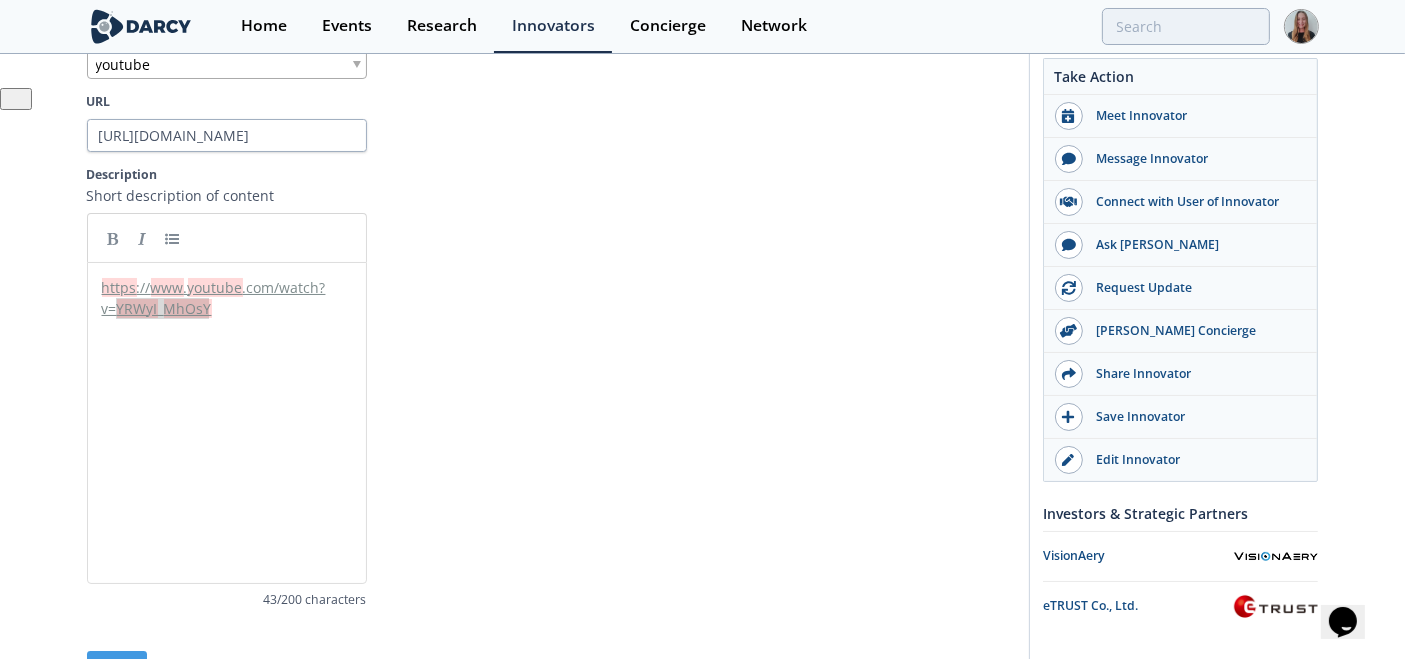 type on "https://www.youtube.com/watch?v=YRWyI_MhOsY" 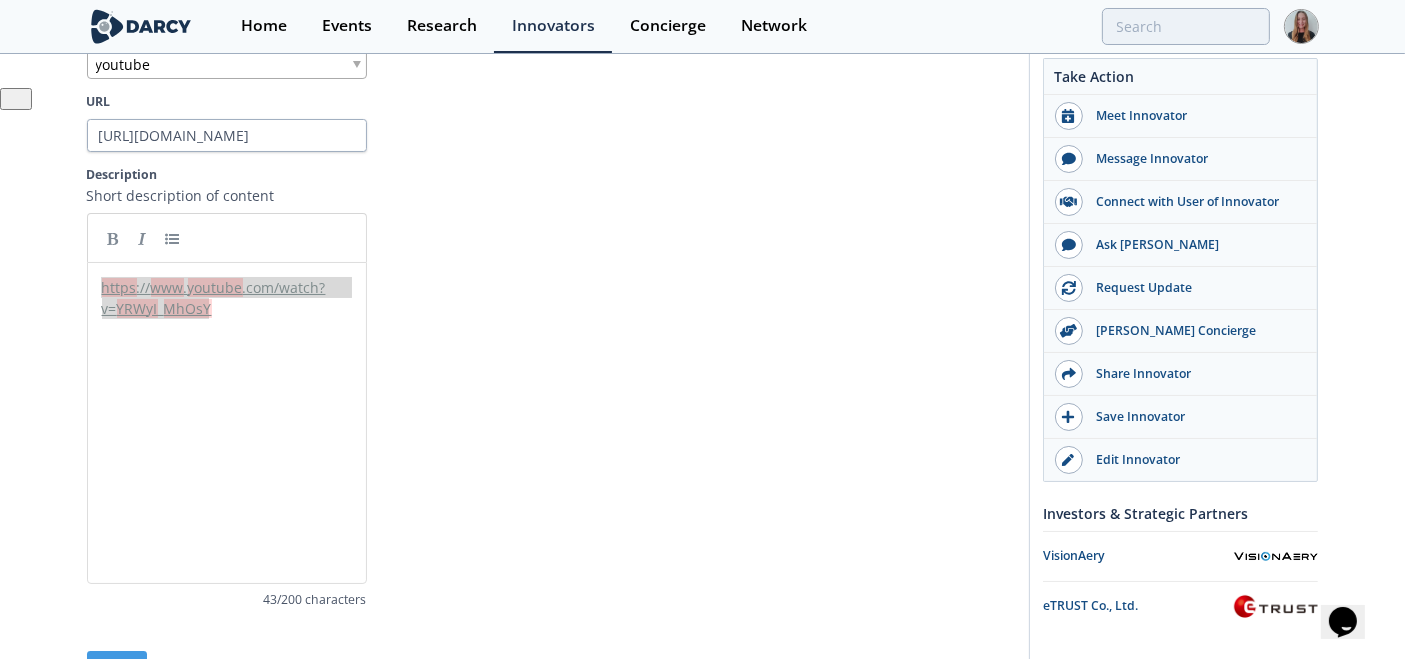 paste 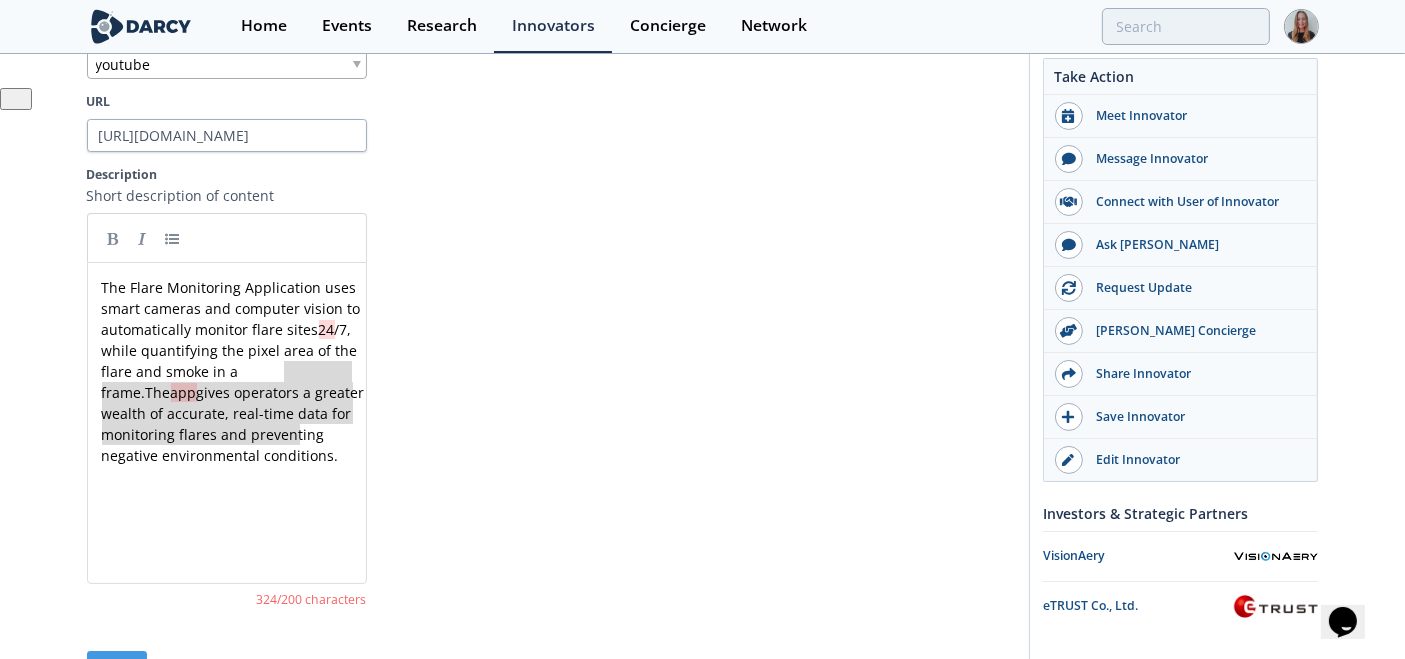 type on "The app gives operators a greater wealth of accurate, real-time data for monitoring flares and preventing negative environmental conditio" 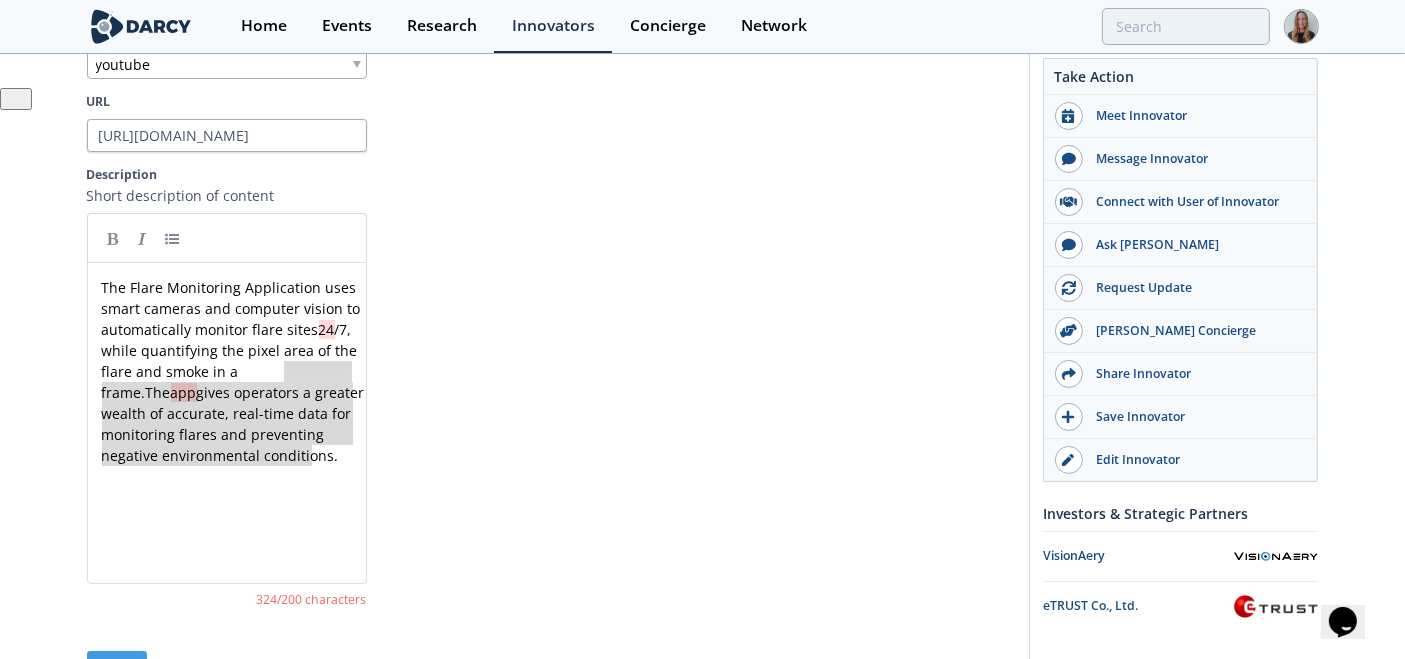 type 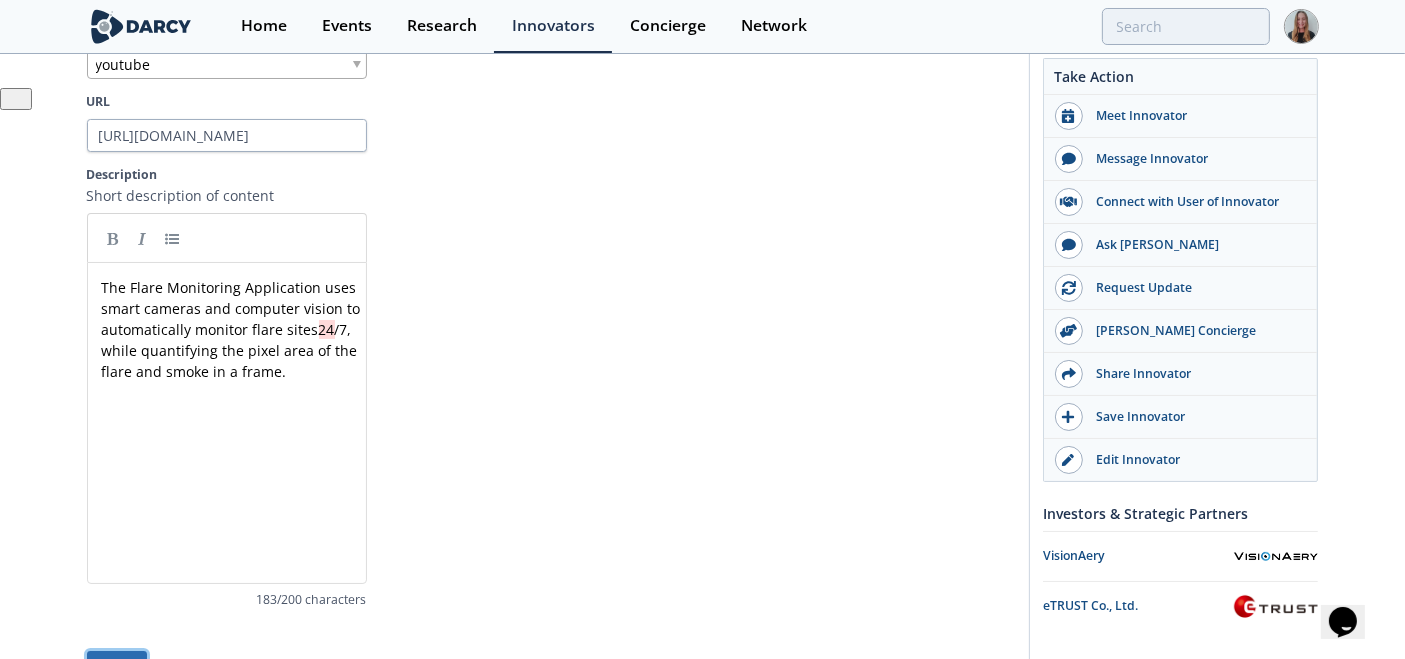 click on "Save" at bounding box center [117, 668] 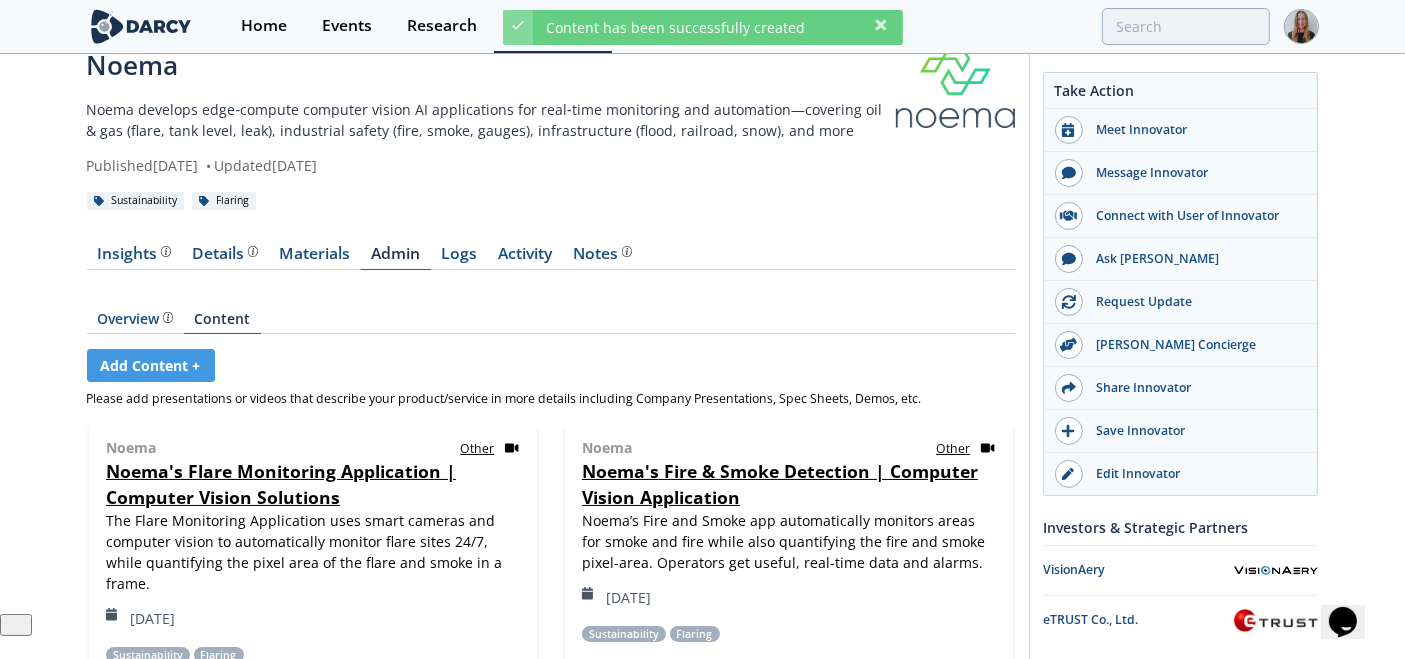 scroll, scrollTop: 42, scrollLeft: 0, axis: vertical 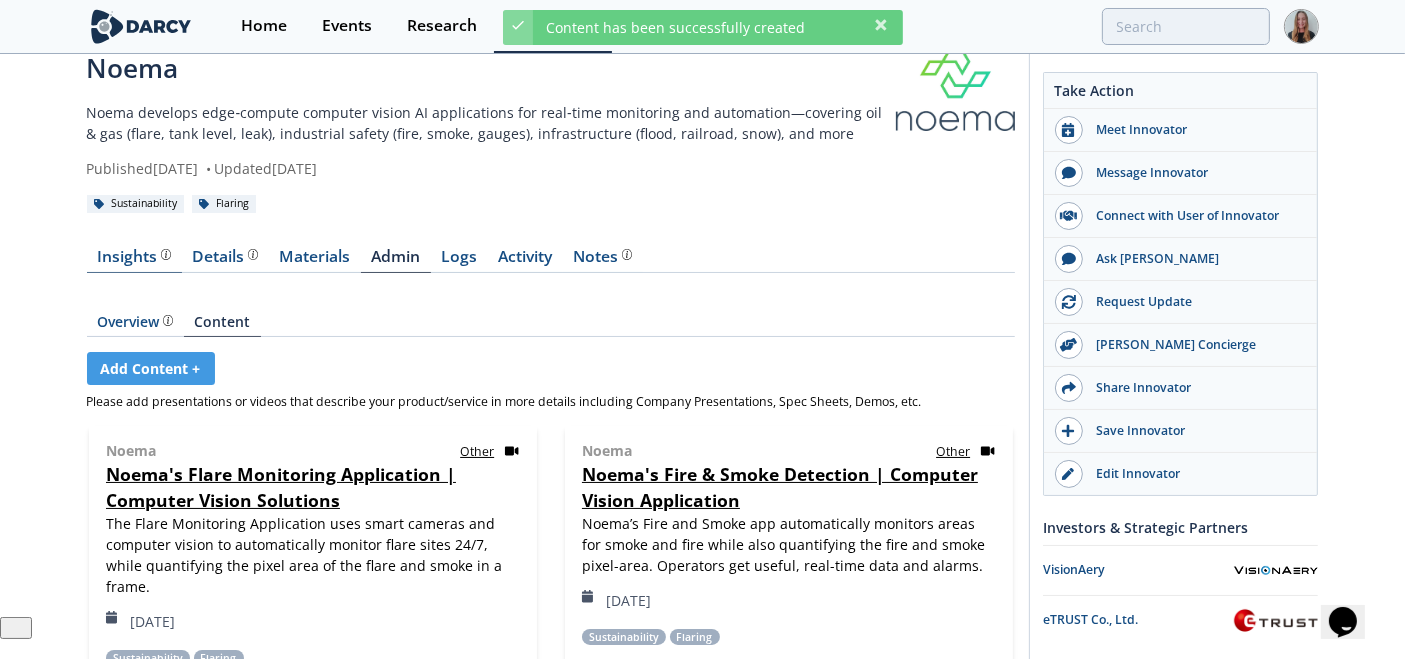 click on "Insights" at bounding box center (134, 261) 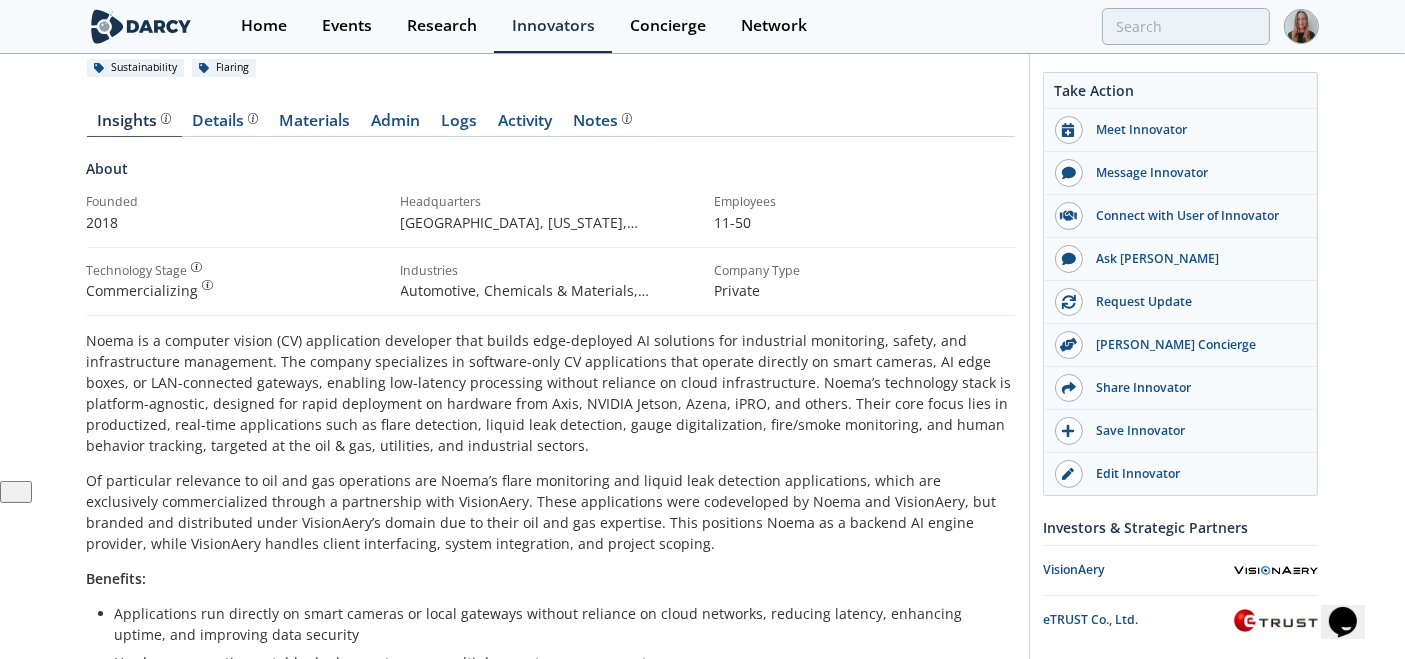 scroll, scrollTop: 174, scrollLeft: 0, axis: vertical 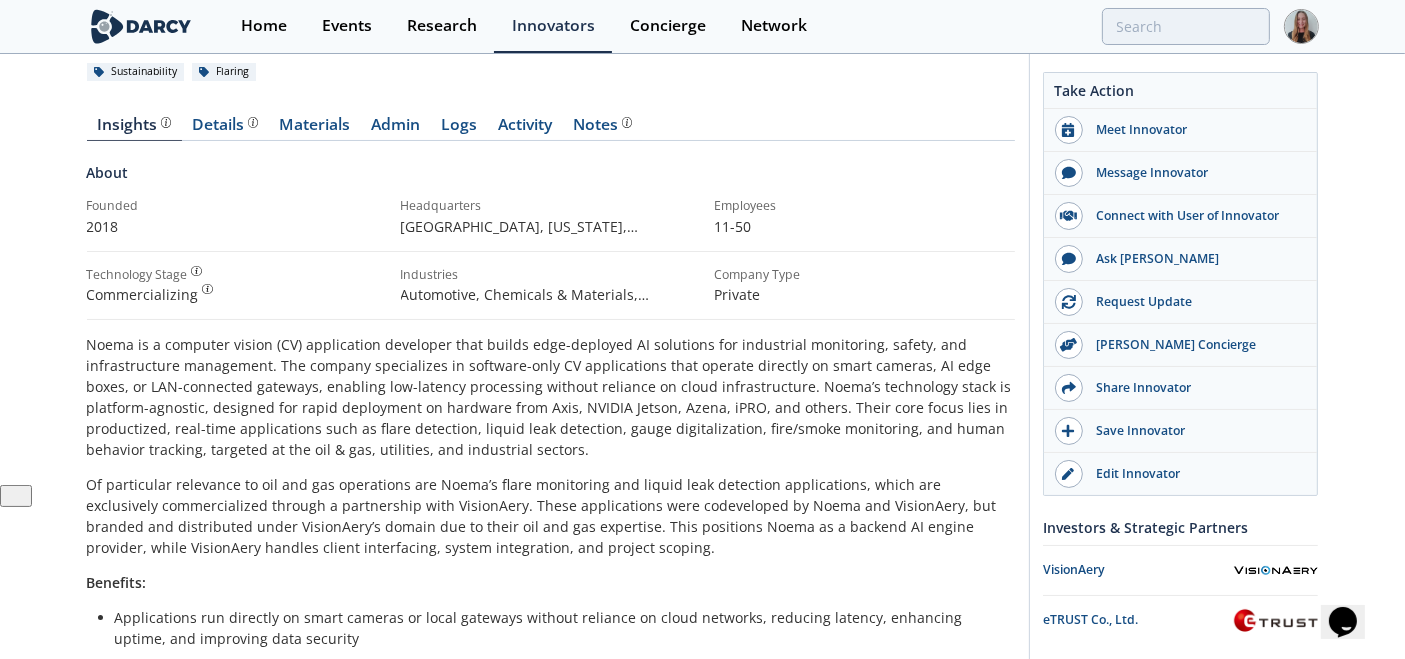 click on "Insights
Details
Materials
Admin
Logs
Activity
Notes
About
Founded
2018" at bounding box center (551, 627) 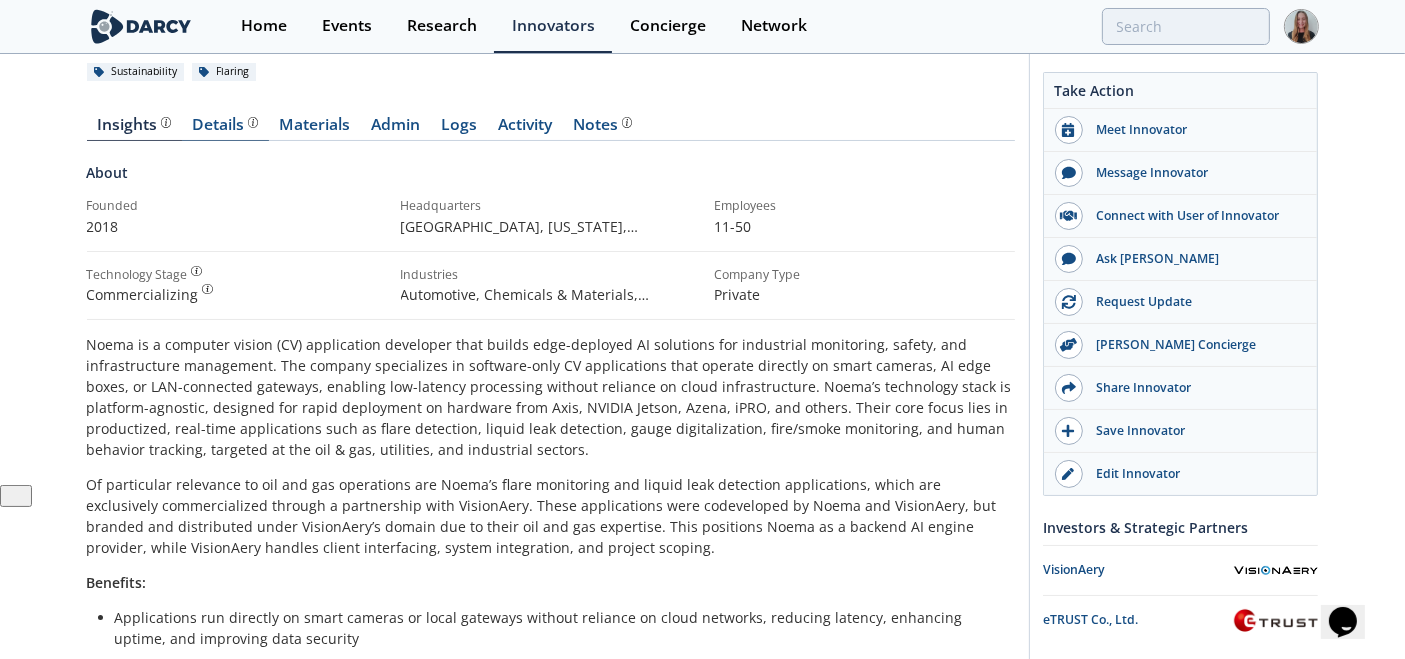 drag, startPoint x: 191, startPoint y: 123, endPoint x: 252, endPoint y: 124, distance: 61.008198 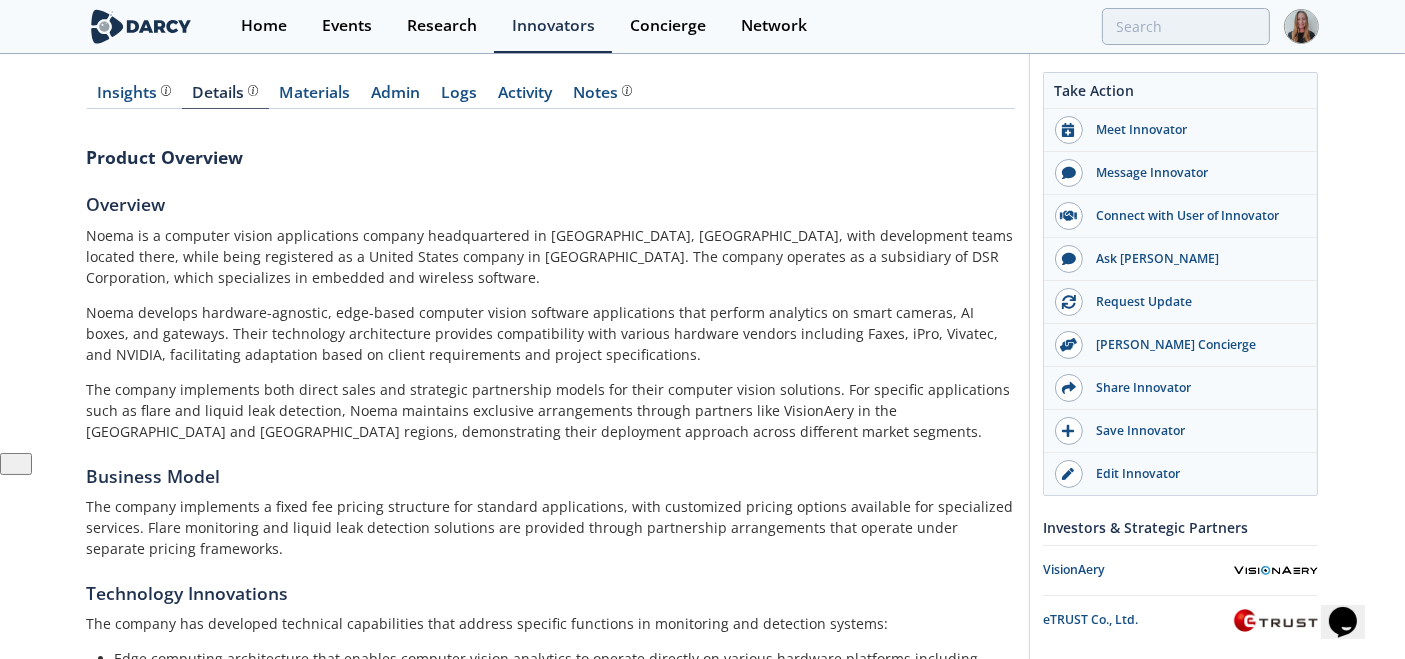 scroll, scrollTop: 0, scrollLeft: 0, axis: both 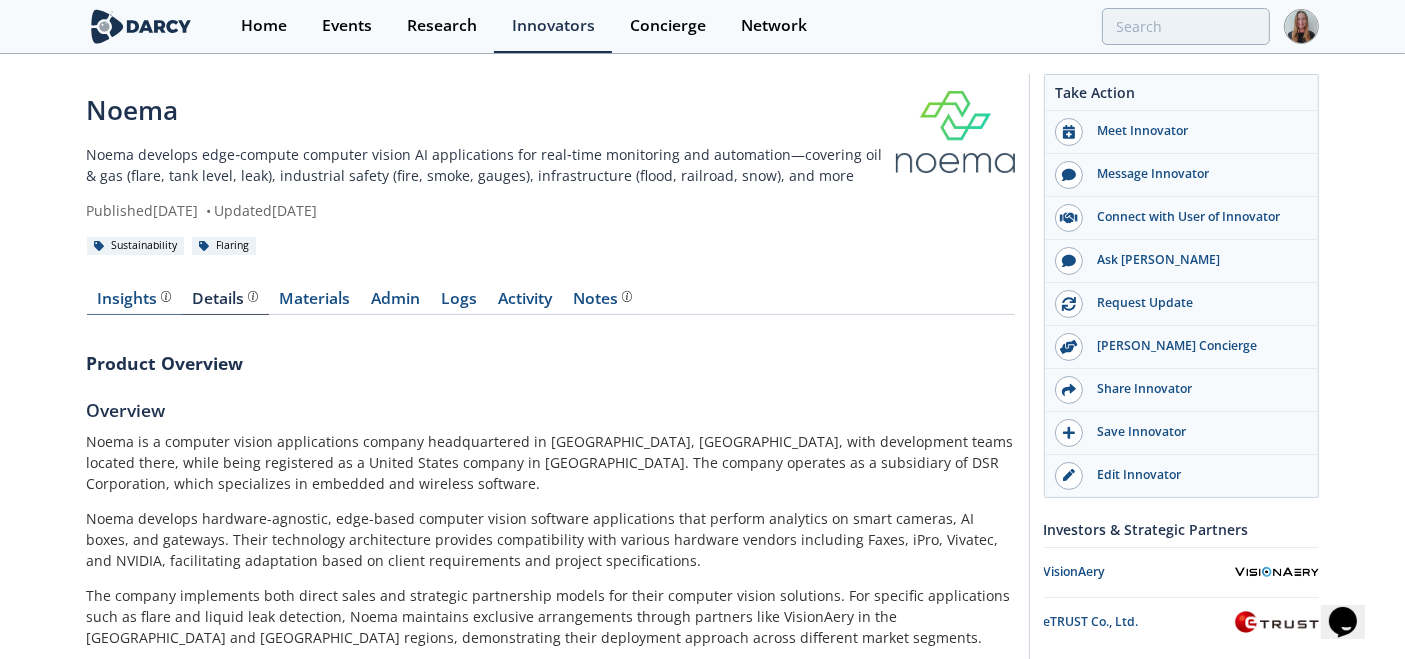 click on "Insights
The Darcy Research team’s summarized opinion of the innovator, the competitive landscape, background information of the innovator and snapshot of the customer base." at bounding box center (134, 299) 